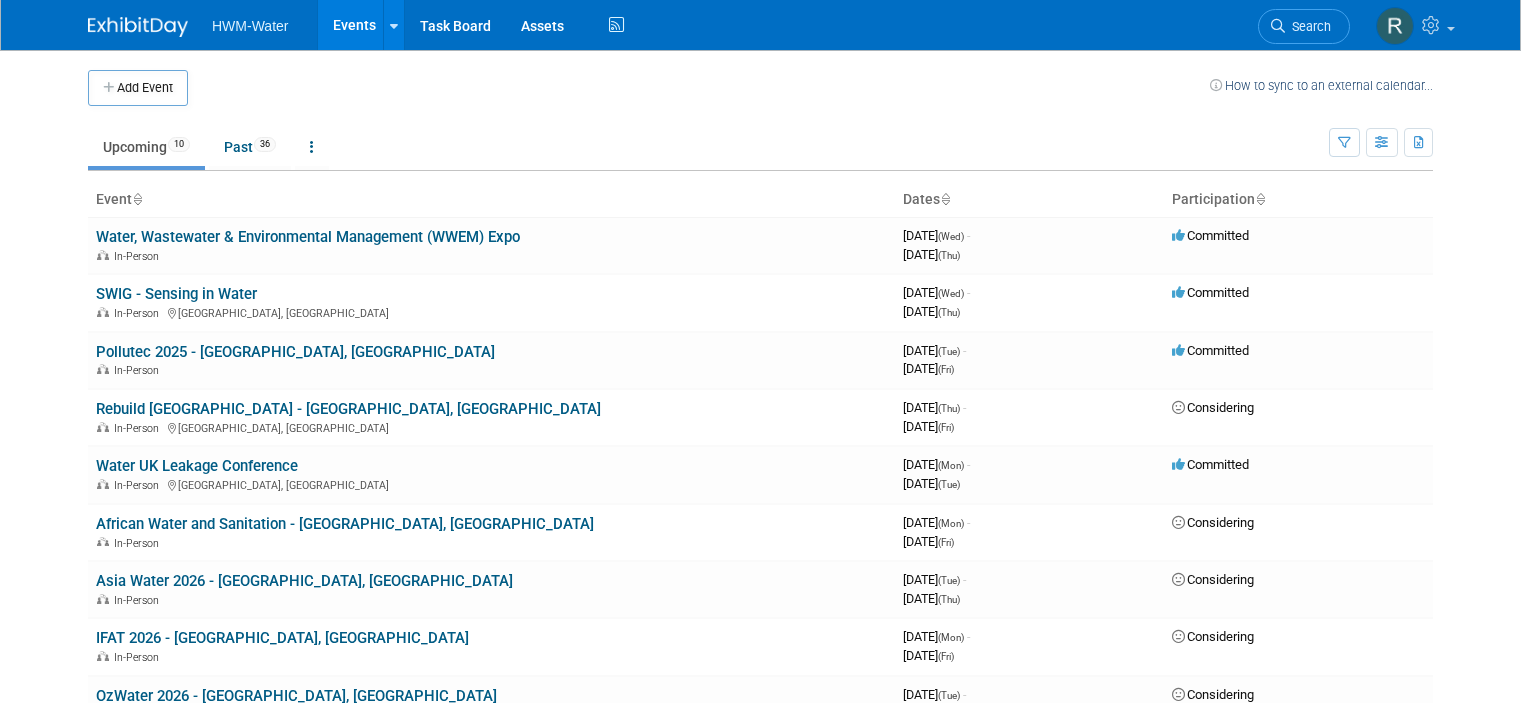 scroll, scrollTop: 0, scrollLeft: 0, axis: both 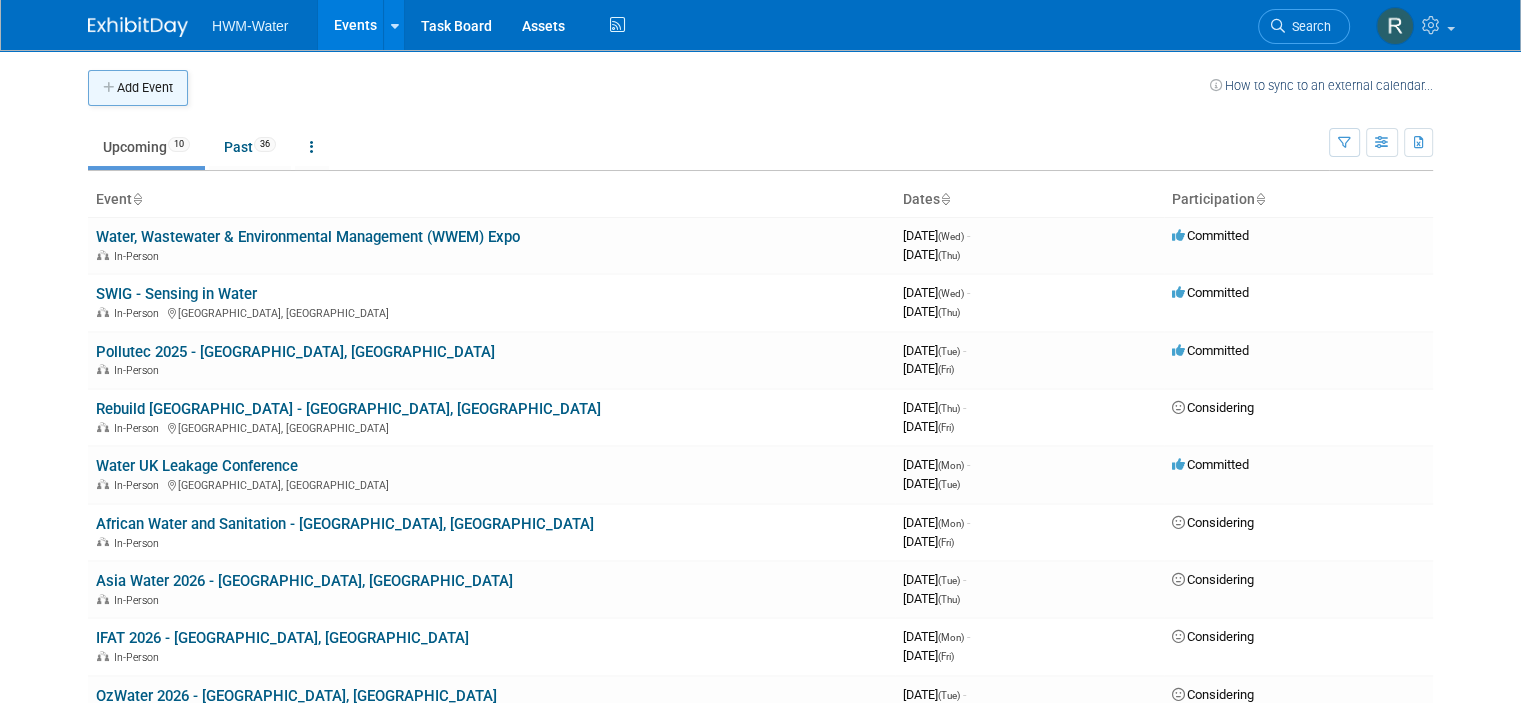 click on "Add Event" at bounding box center (138, 88) 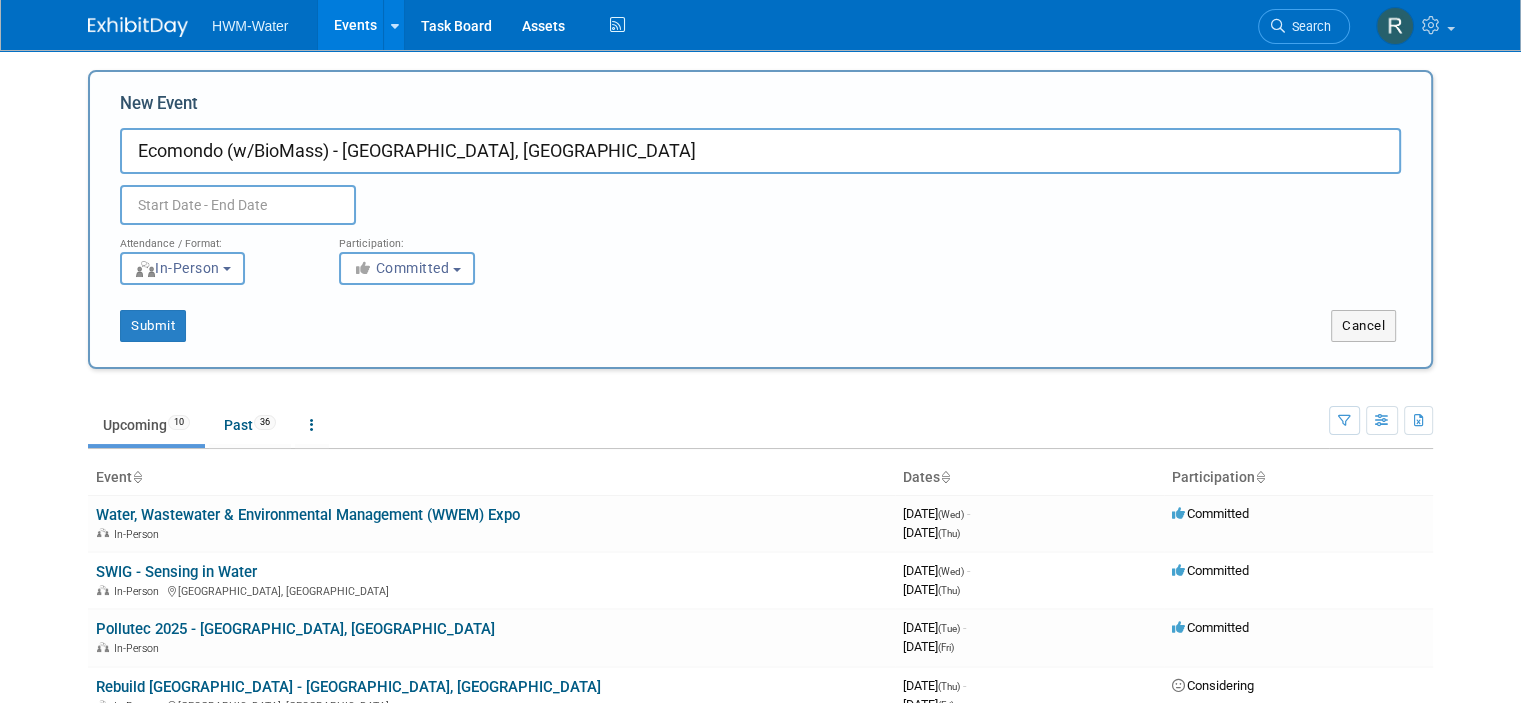 type on "Ecomondo (w/BioMass) - [GEOGRAPHIC_DATA], [GEOGRAPHIC_DATA]" 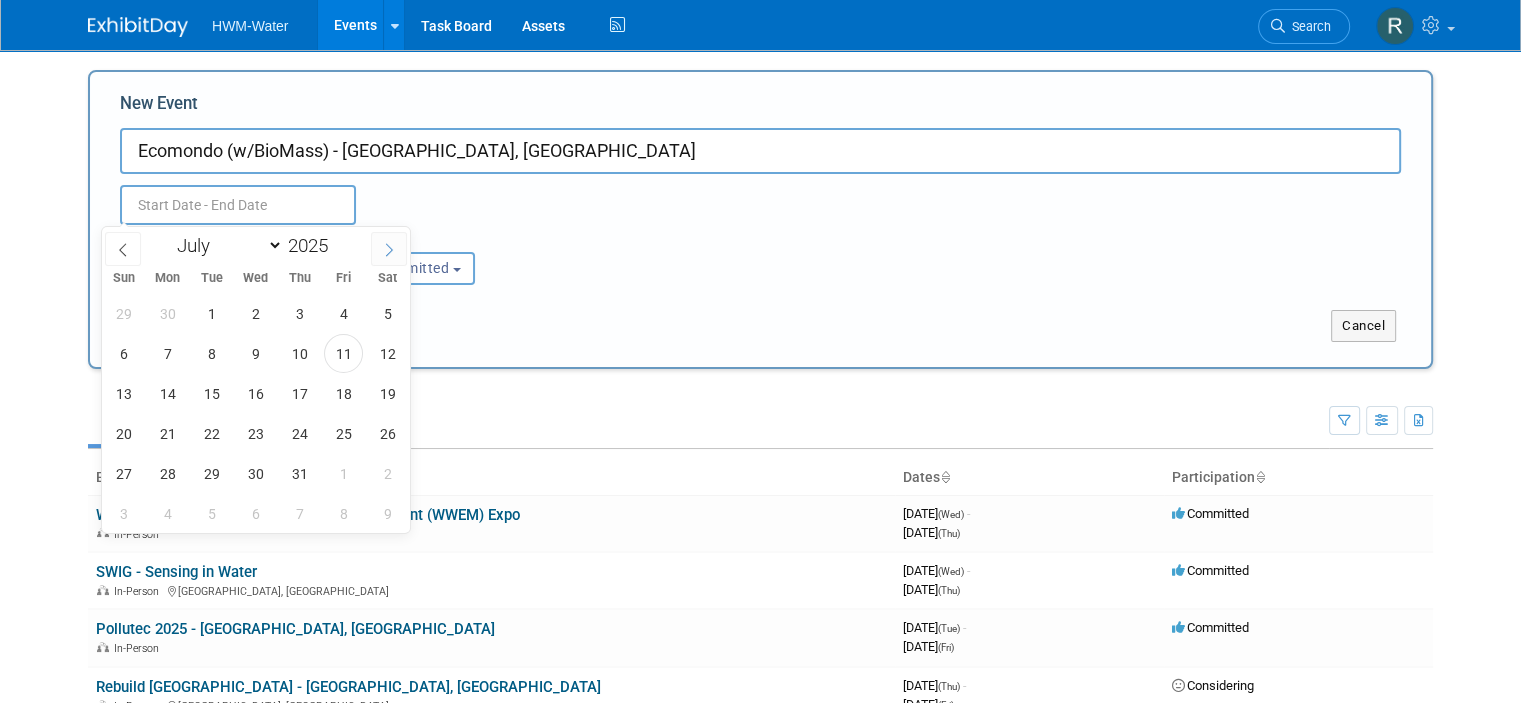 click 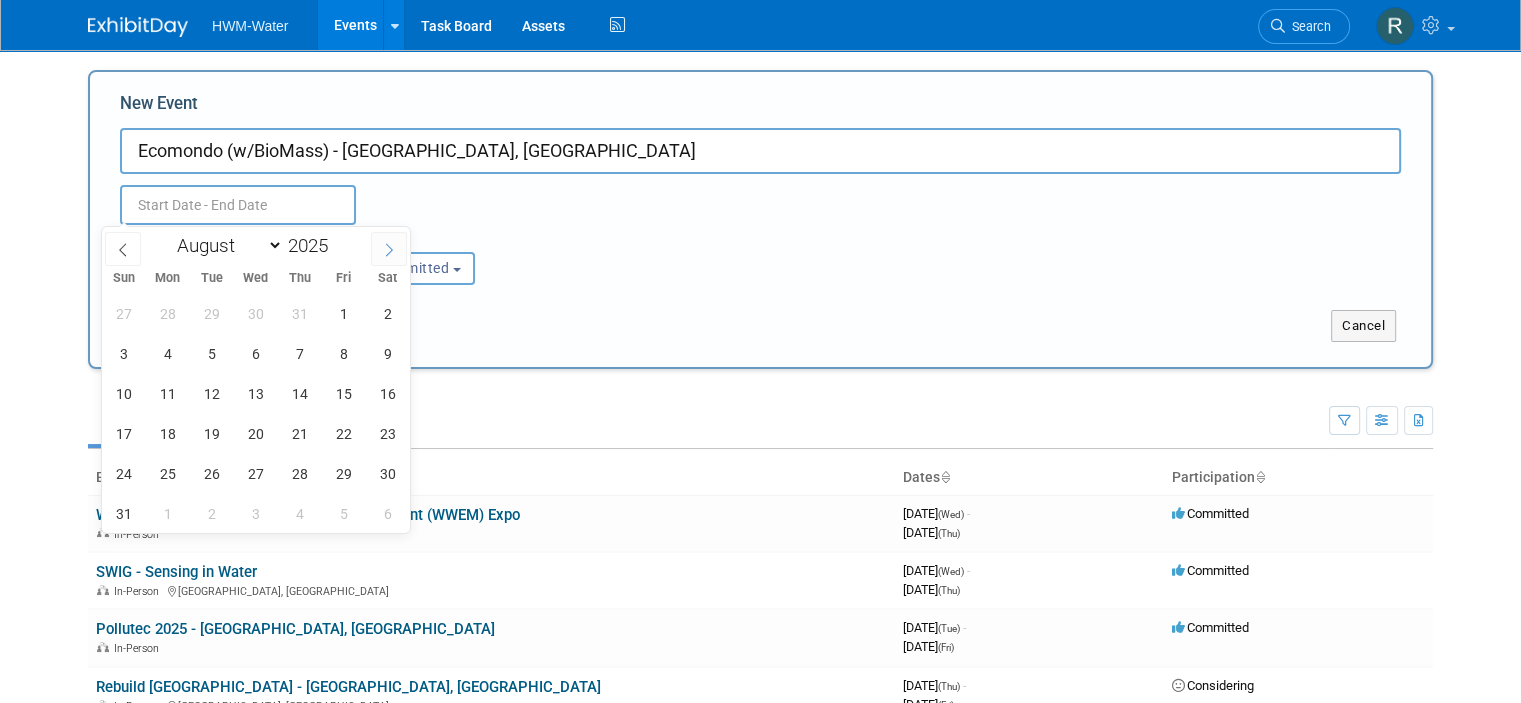 click 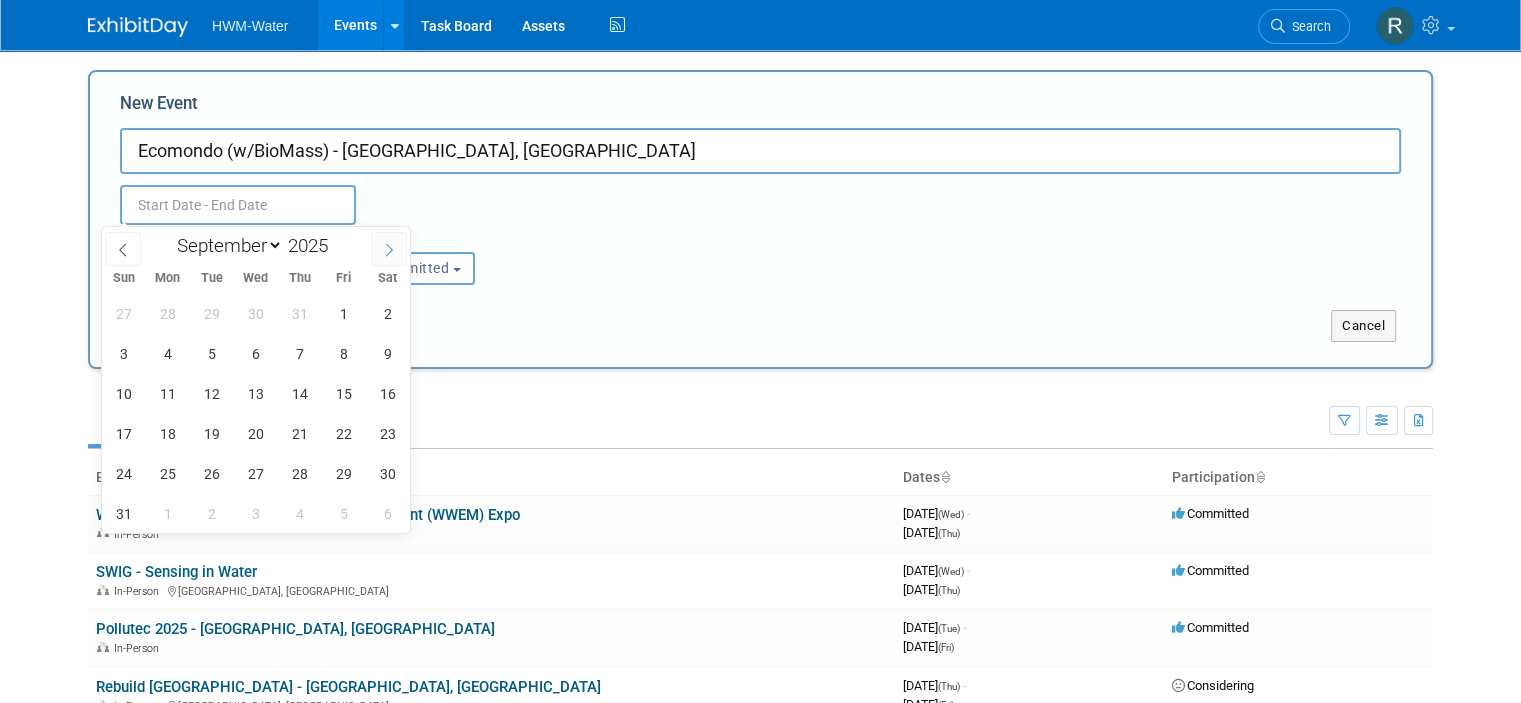 click 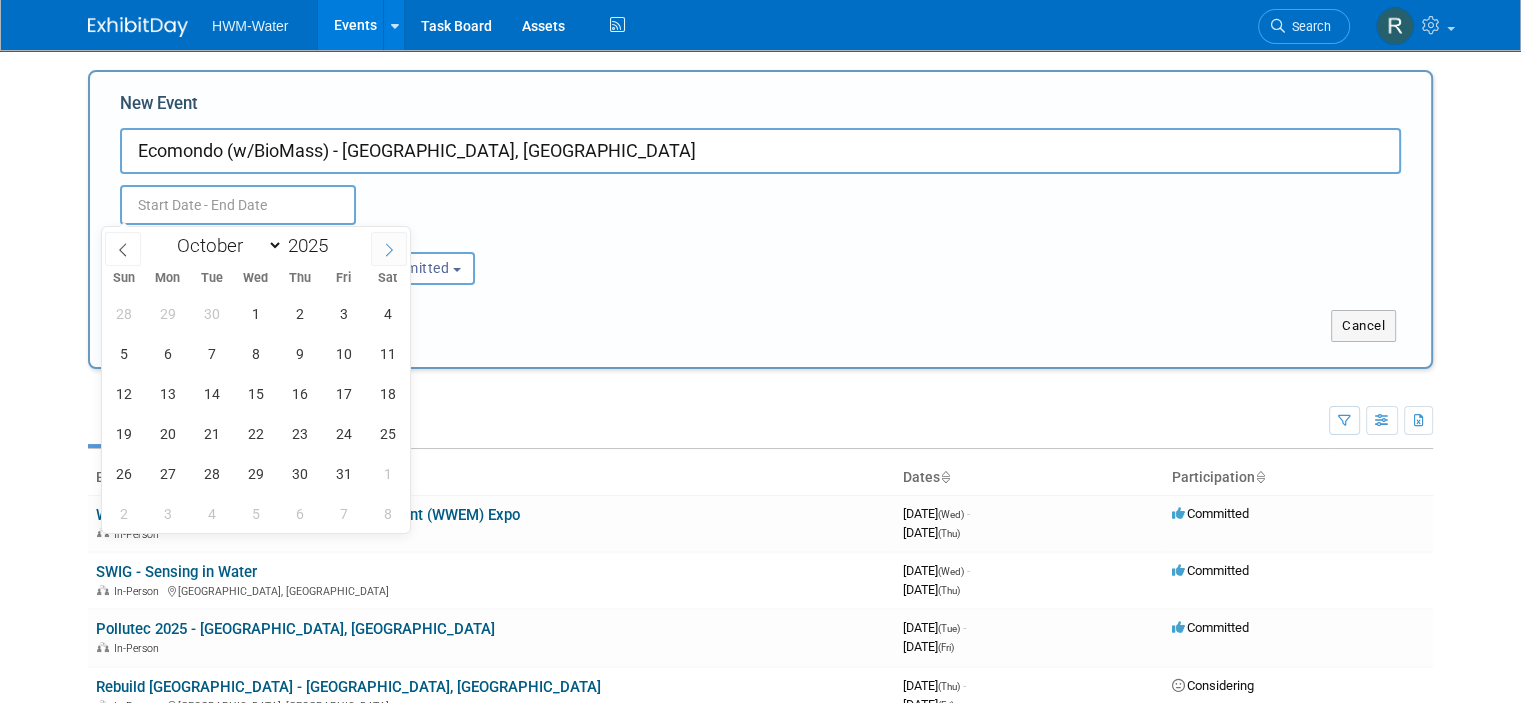 click 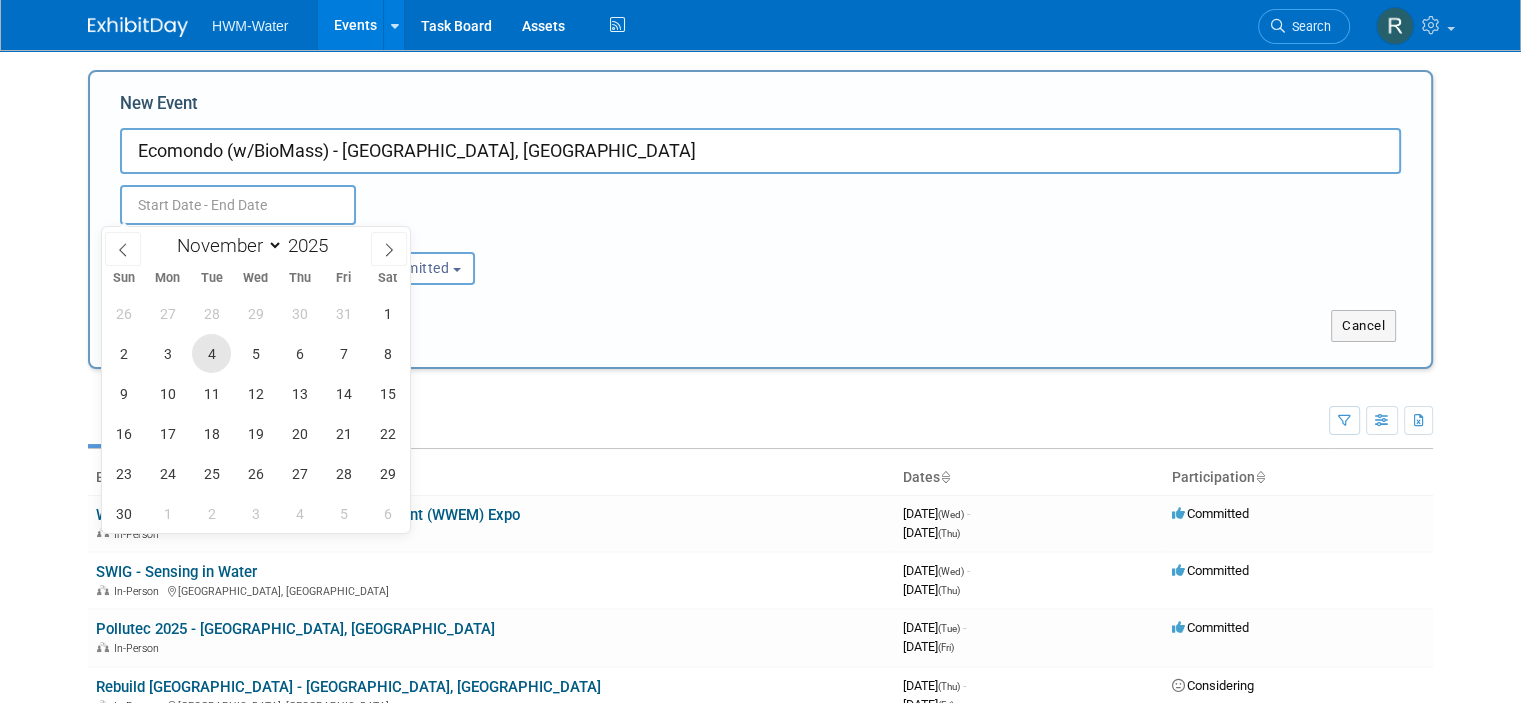 click on "4" at bounding box center (211, 353) 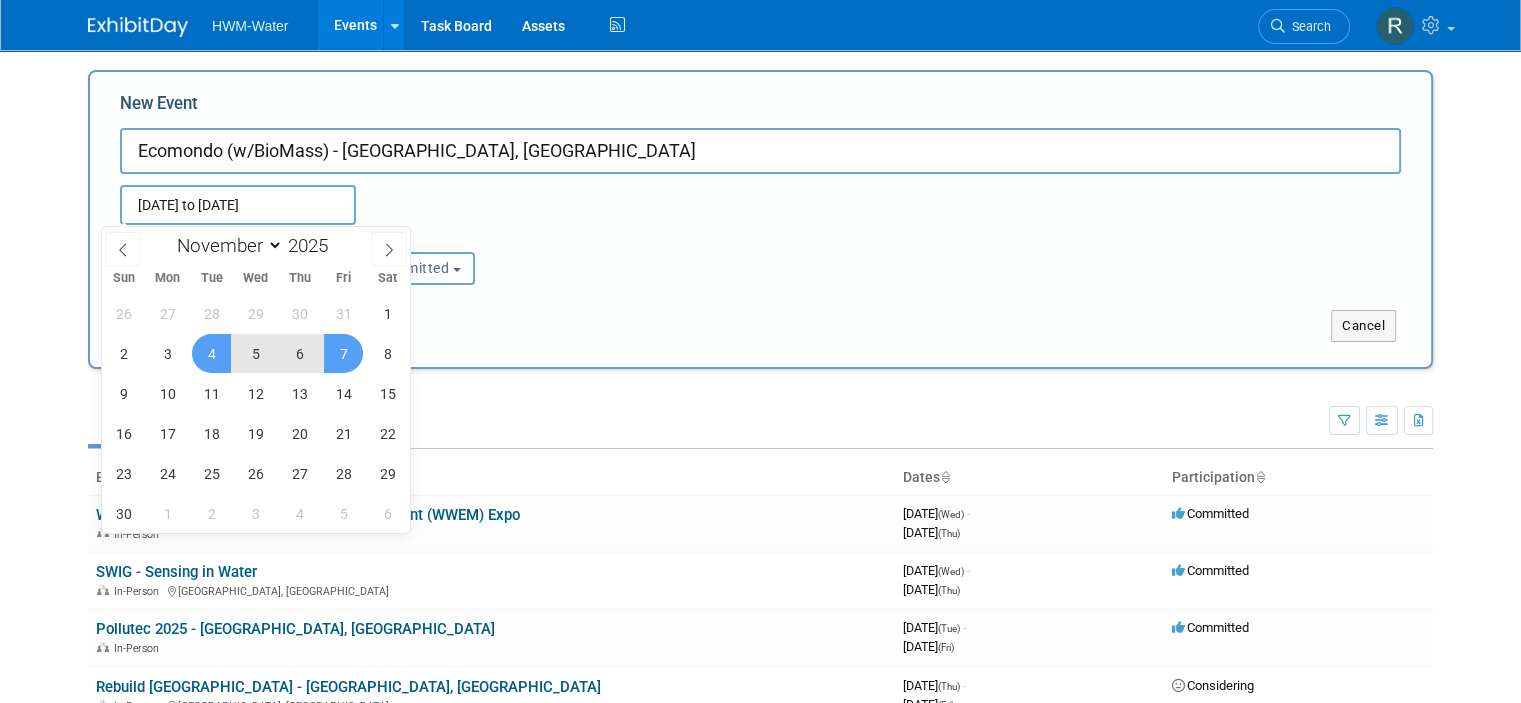 click on "7" at bounding box center (343, 353) 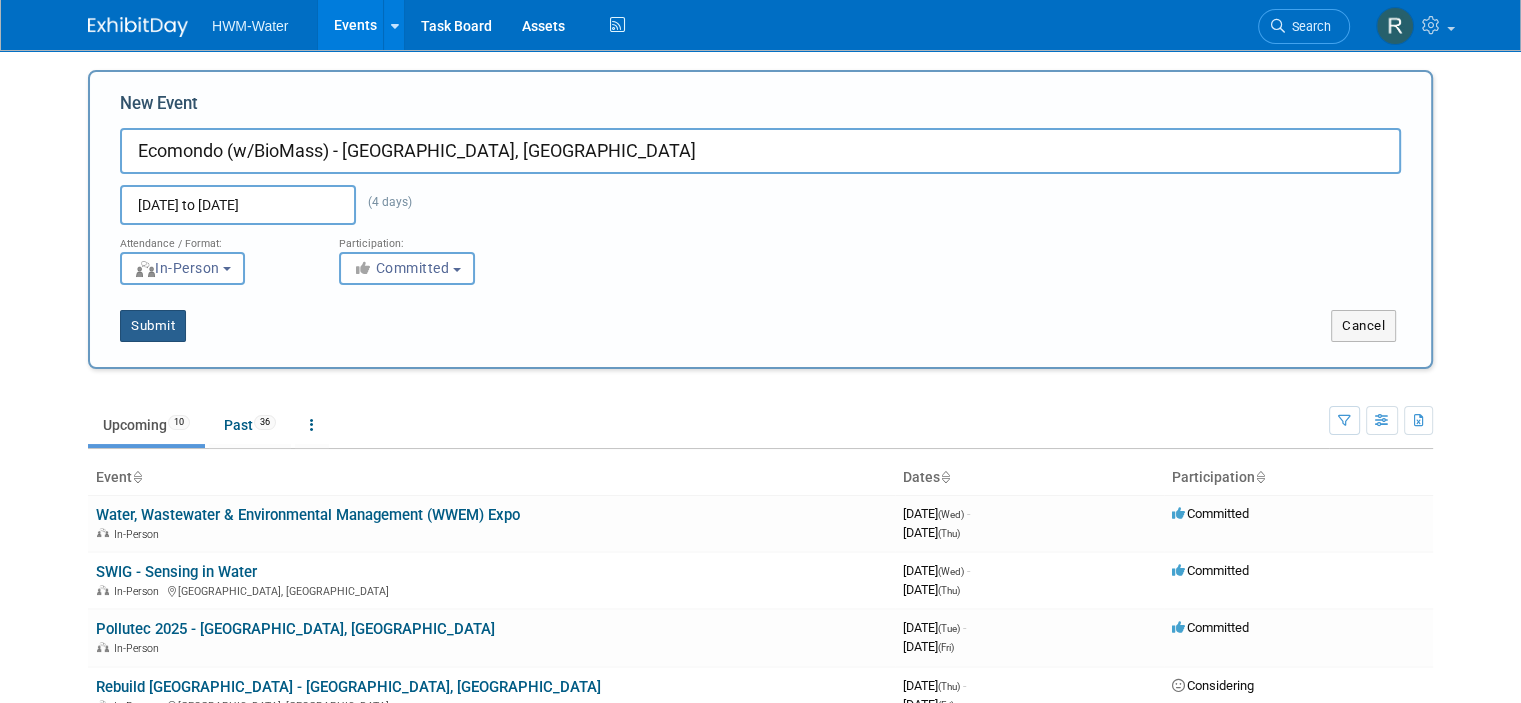 click on "Submit" at bounding box center [153, 326] 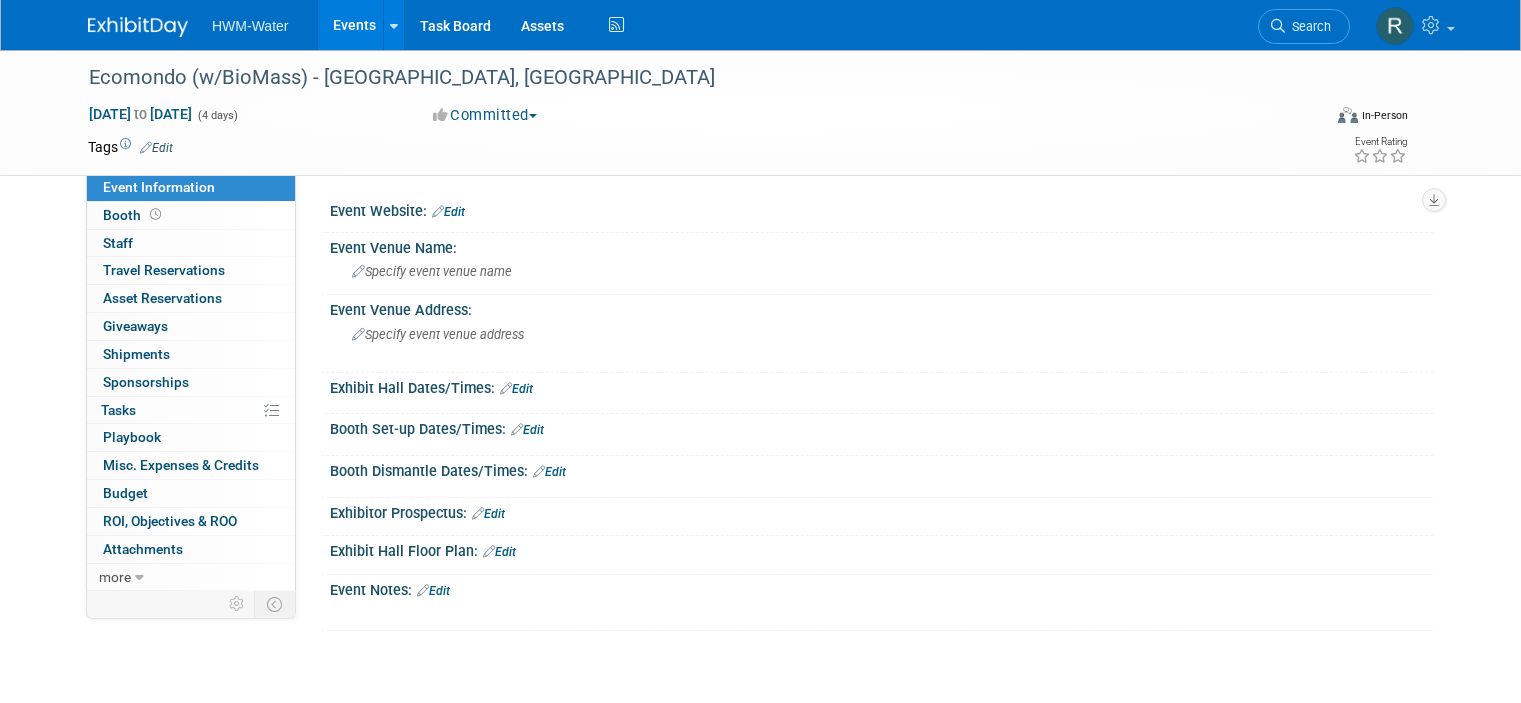scroll, scrollTop: 0, scrollLeft: 0, axis: both 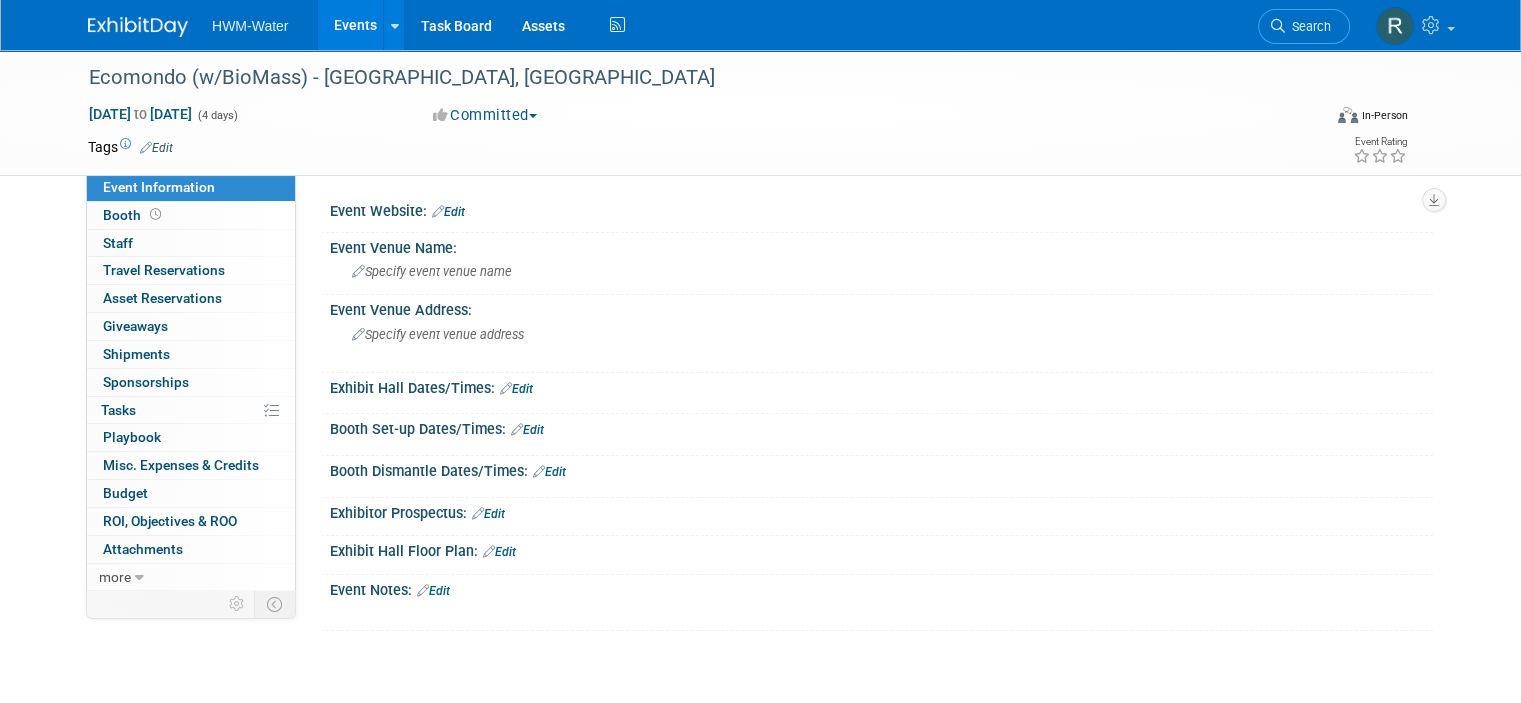 click on "Event Website:
Edit" at bounding box center (881, 209) 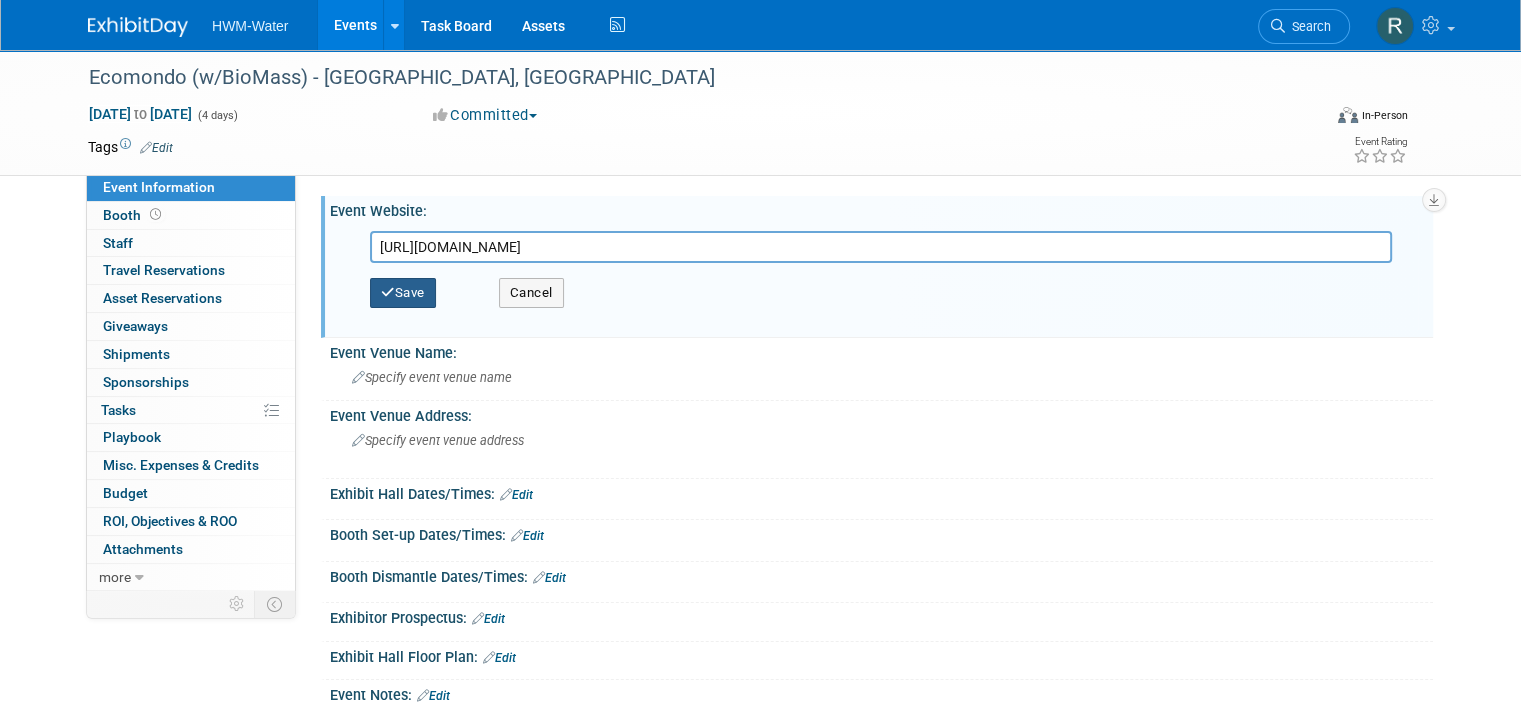 type on "https://www.ecomondo.com/en" 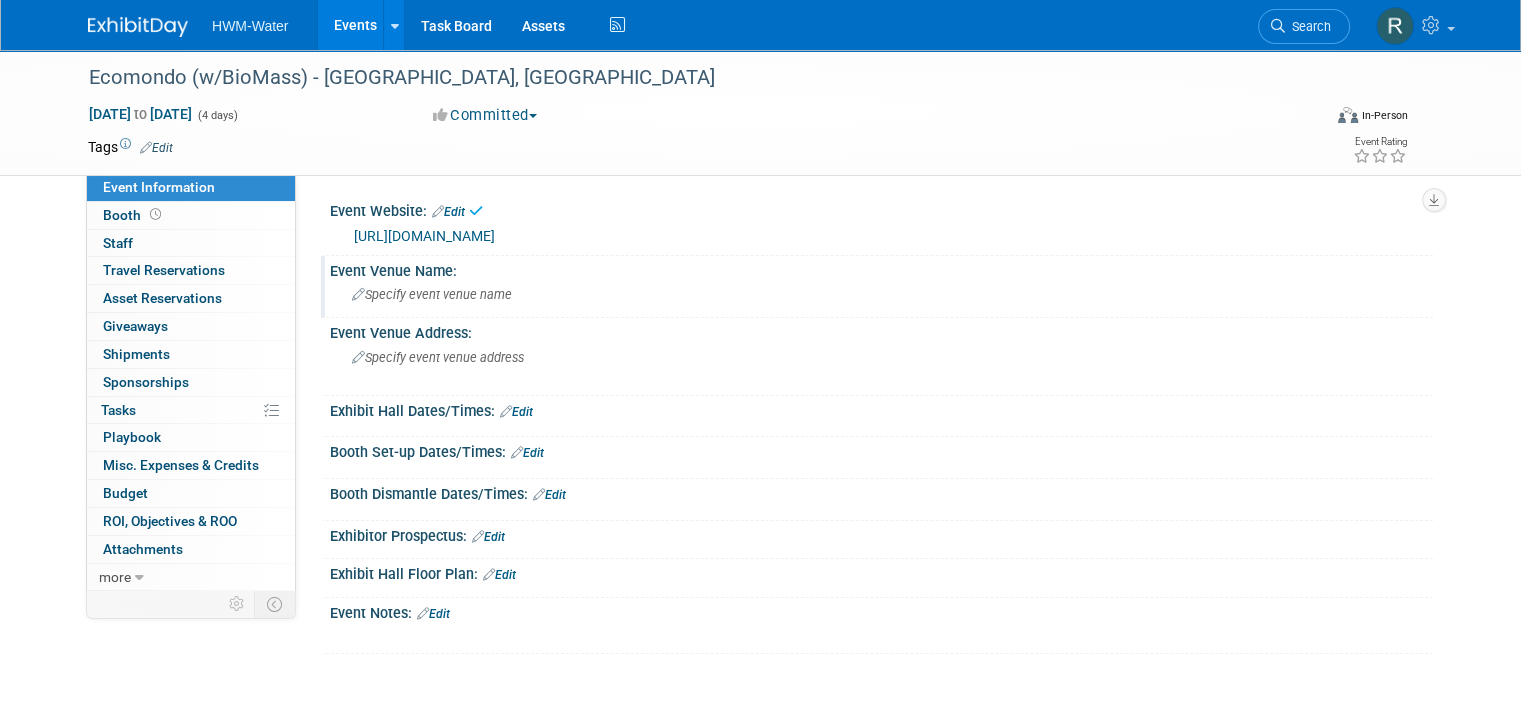 click on "Specify event venue name" at bounding box center [432, 294] 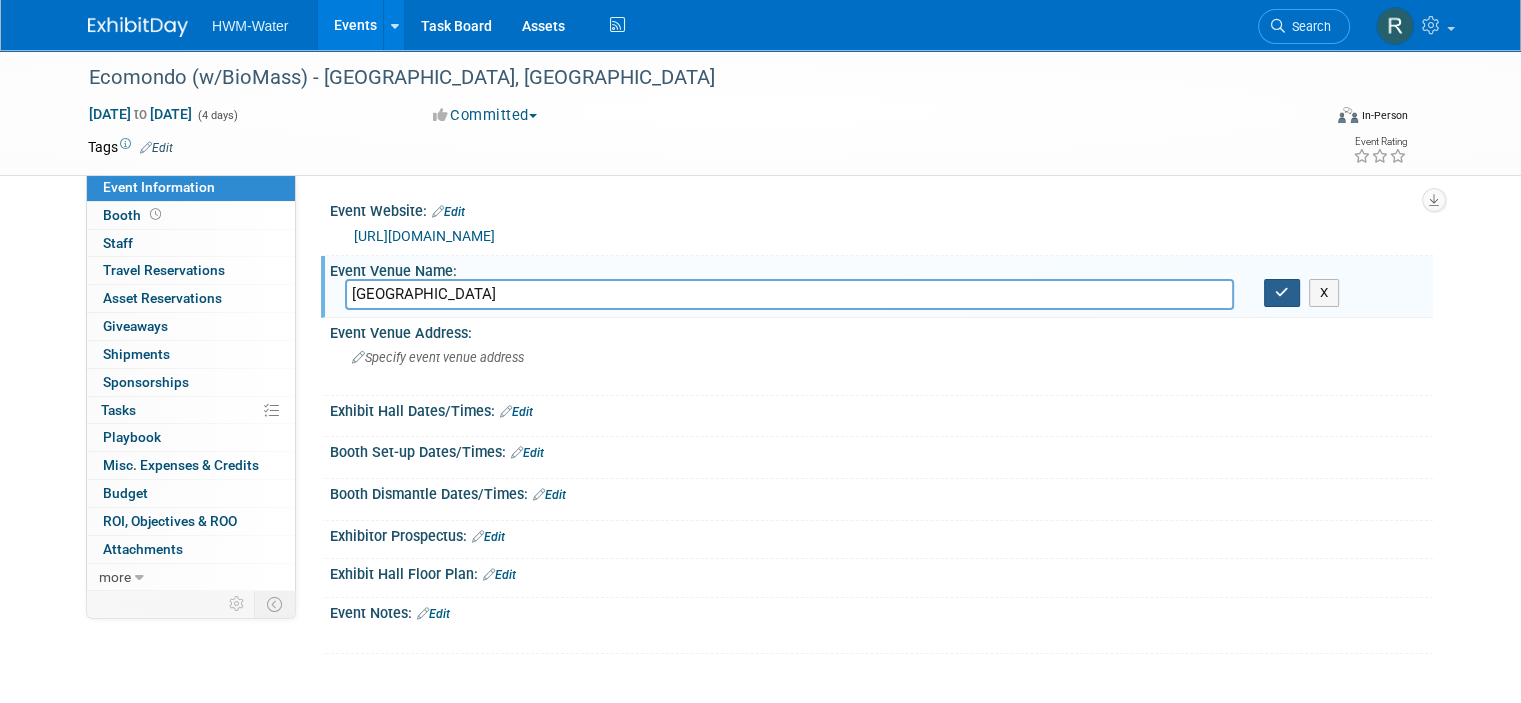 type on "Rimini Expo Centre" 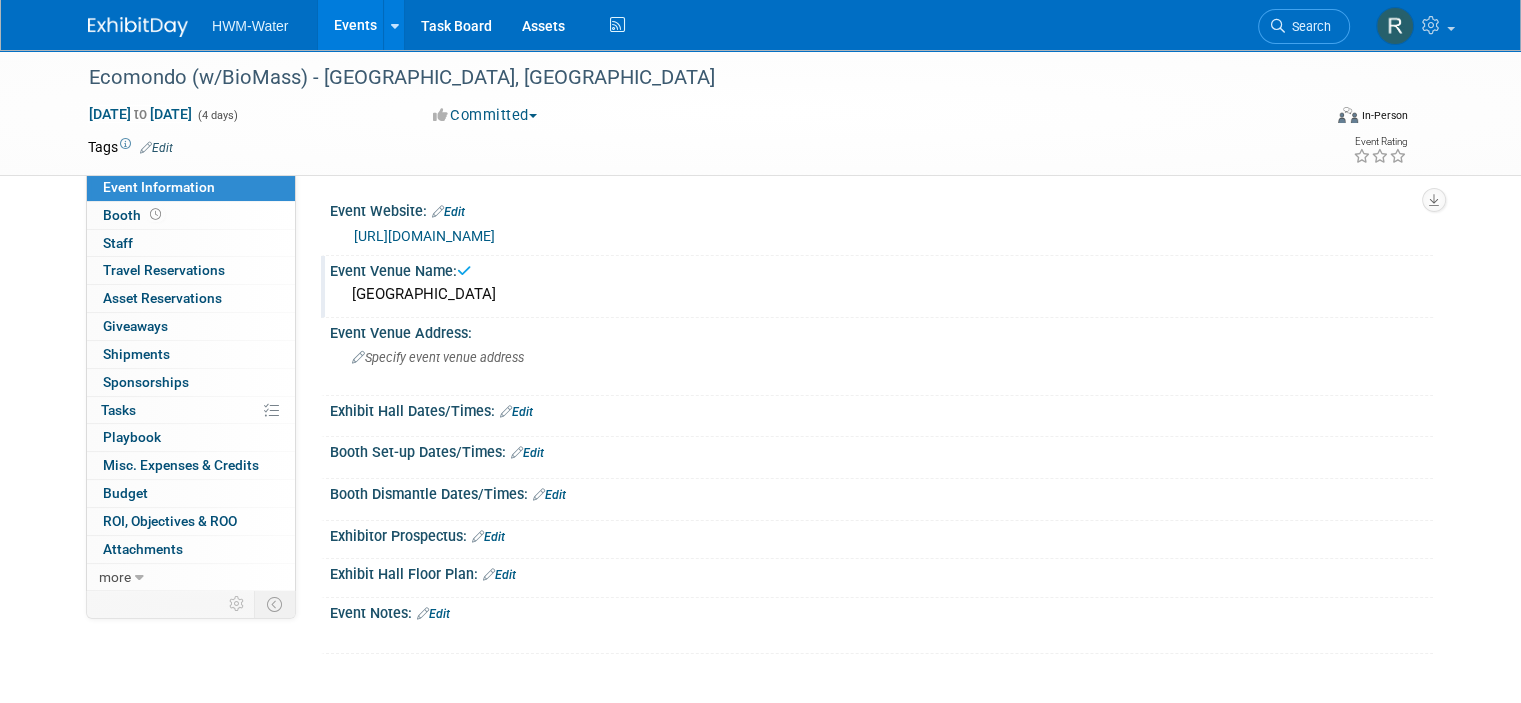 click on "Edit" at bounding box center (433, 614) 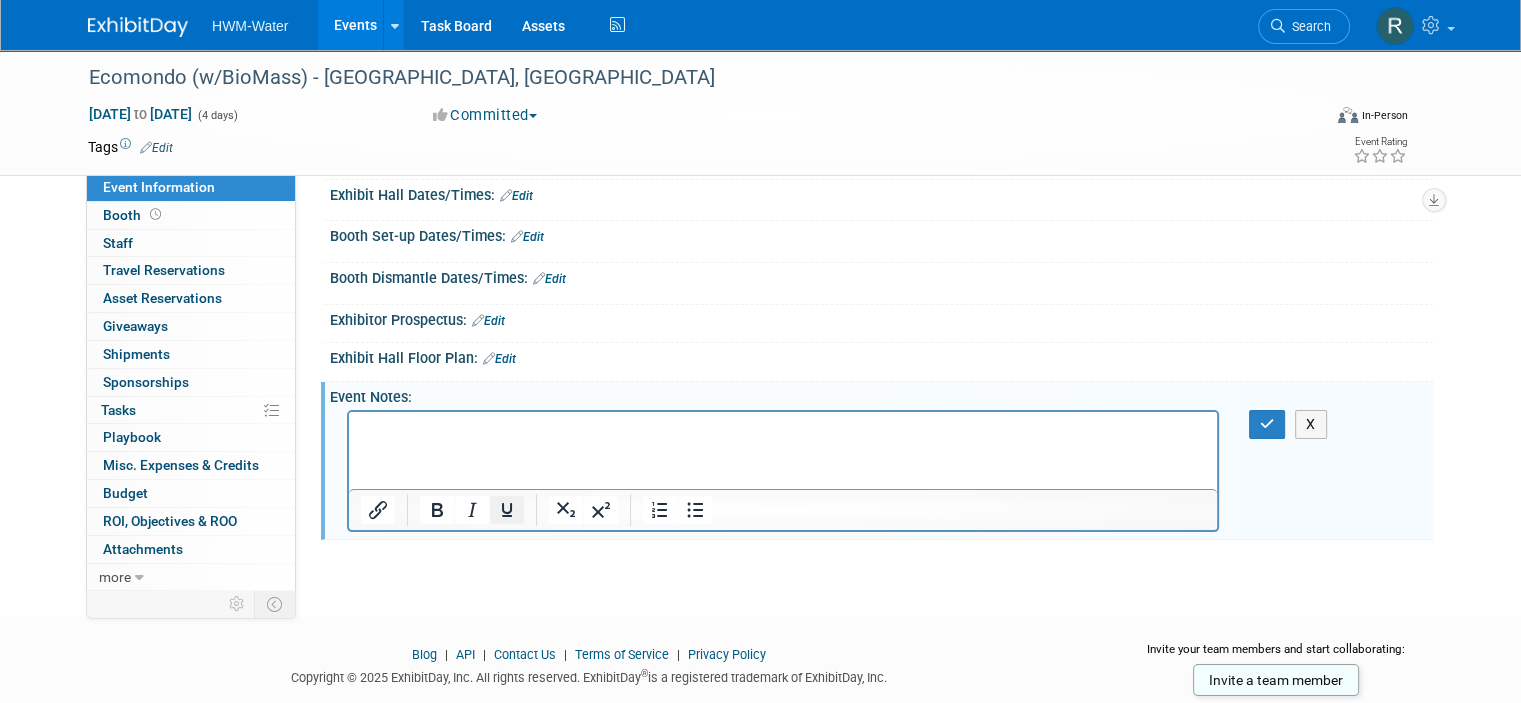 scroll, scrollTop: 265, scrollLeft: 0, axis: vertical 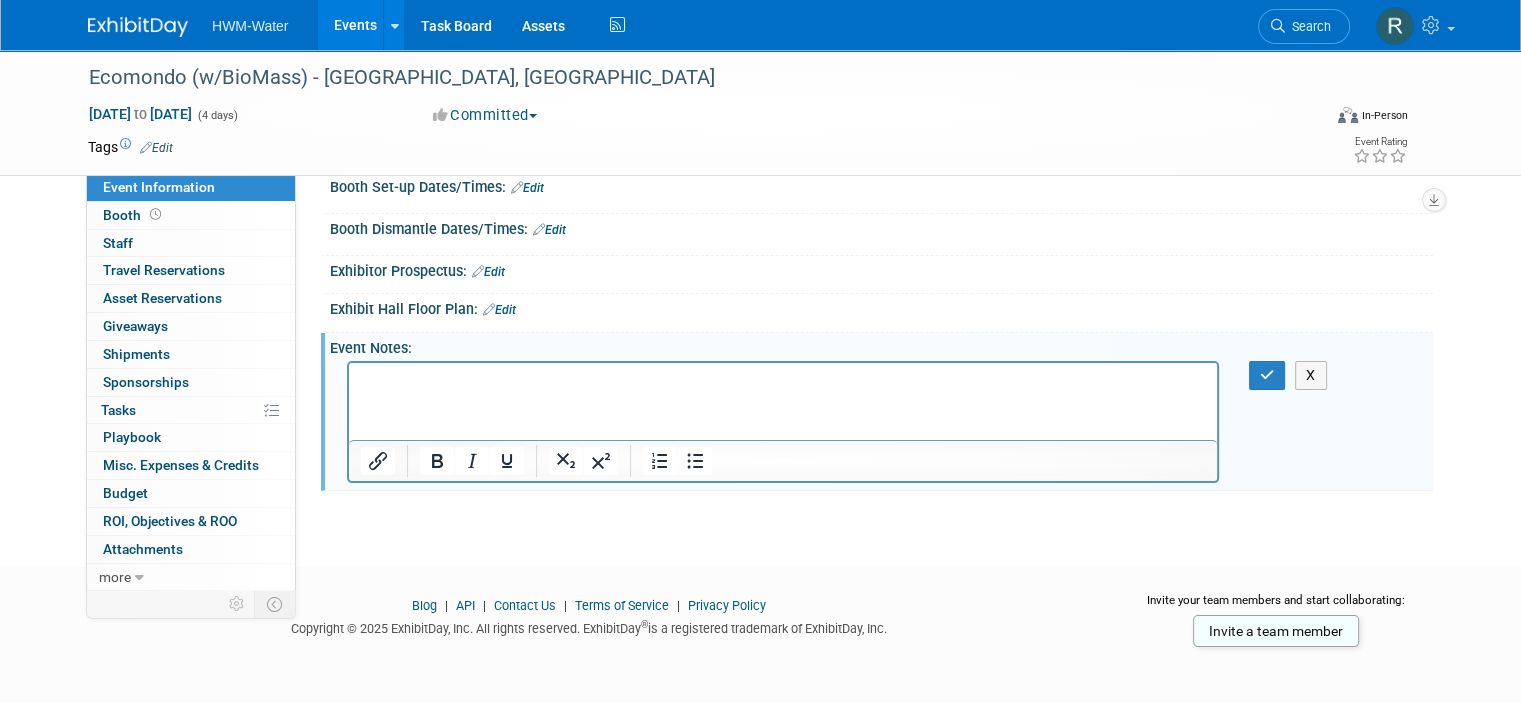 type 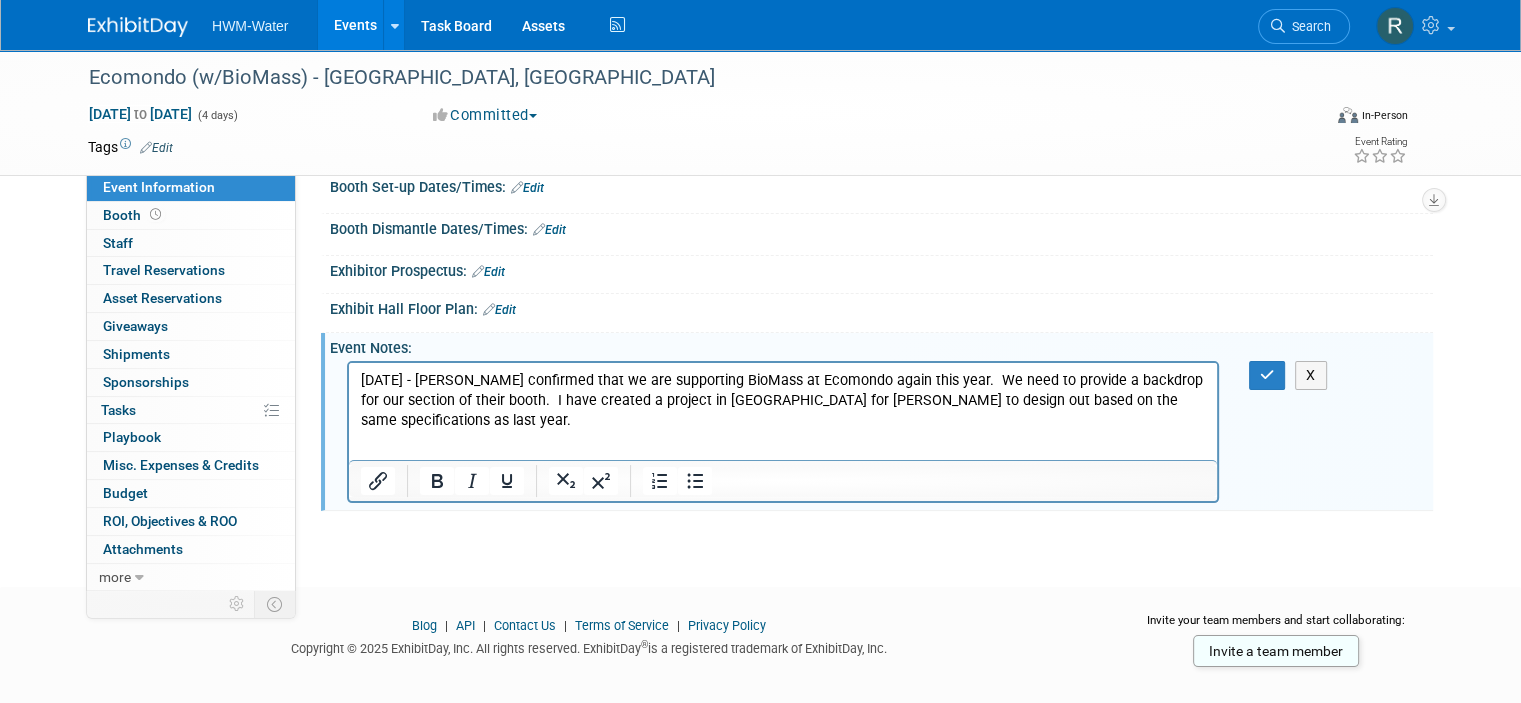 click on "11.07.25 - Alex confirmed that we are supporting BioMass at Ecomondo again this year.  We need to provide a backdrop for our section of their booth.  I have created a project in Canva for Bethany to design out based on the same specifications as last year." at bounding box center [783, 401] 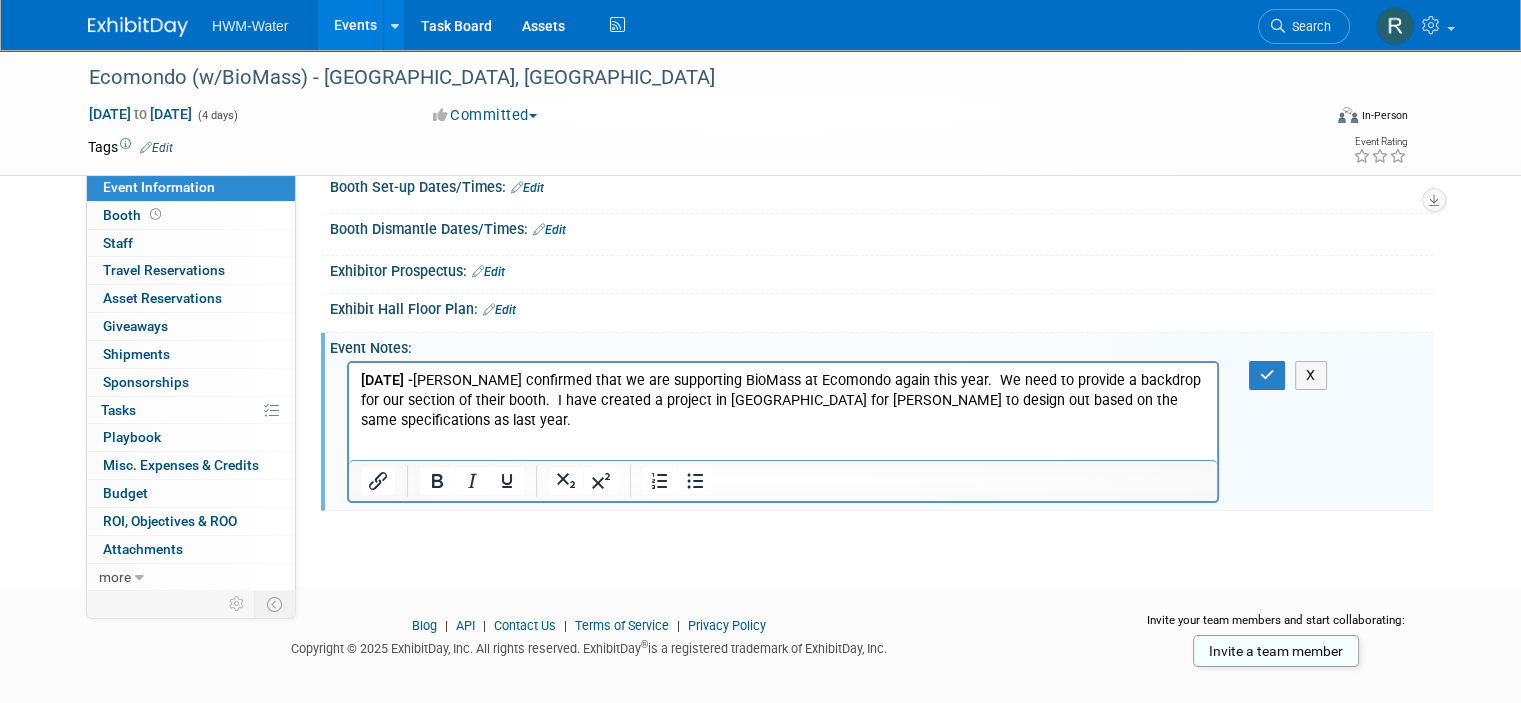 click on "11.07.25 -   Alex confirmed that we are supporting BioMass at Ecomondo again this year.  We need to provide a backdrop for our section of their booth.  I have created a project in Canva for Bethany to design out based on the same specifications as last year." at bounding box center (783, 401) 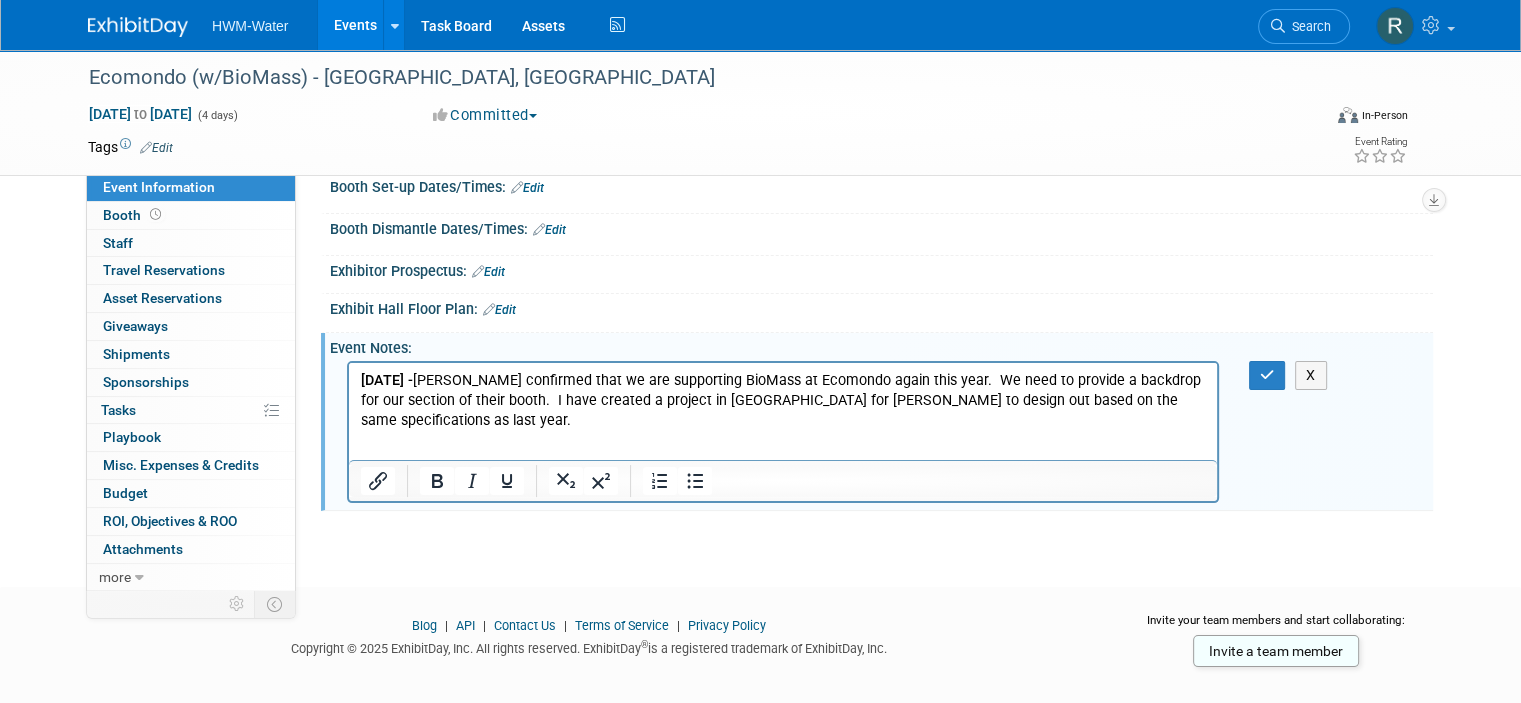 click on "11.07.25 -   Alex confirmed that we are supporting BioMass at Ecomondo again this year.  We need to provide a backdrop for our section of their booth.  I have created a project in Canva for Bethany to design out based on the same specifications as last year." at bounding box center [783, 401] 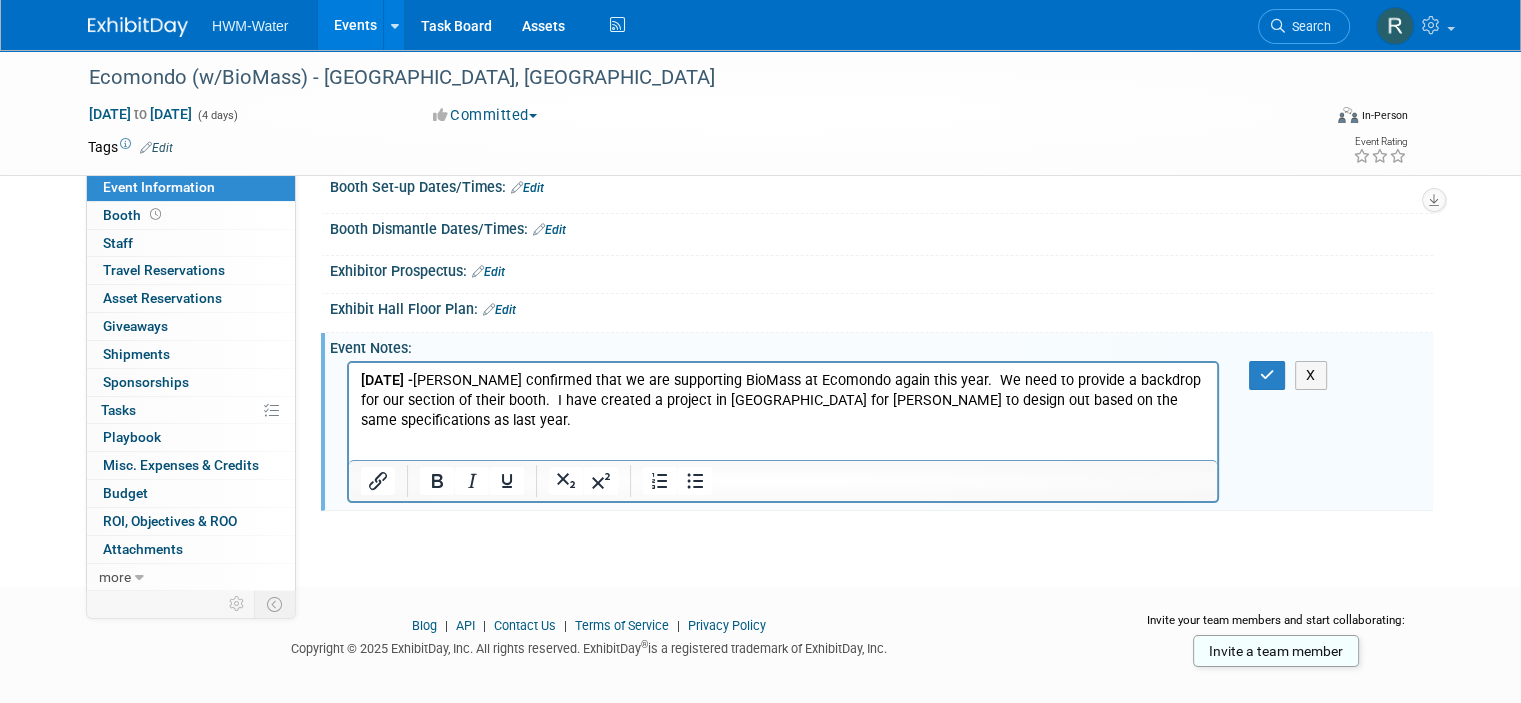 click on "11.07.25 -   Alex confirmed that we are supporting BioMass at Ecomondo again this year.  We need to provide a backdrop for our section of their booth.  I have created a project in Canva for Bethany to design out based on the same specifications as last year." at bounding box center [783, 401] 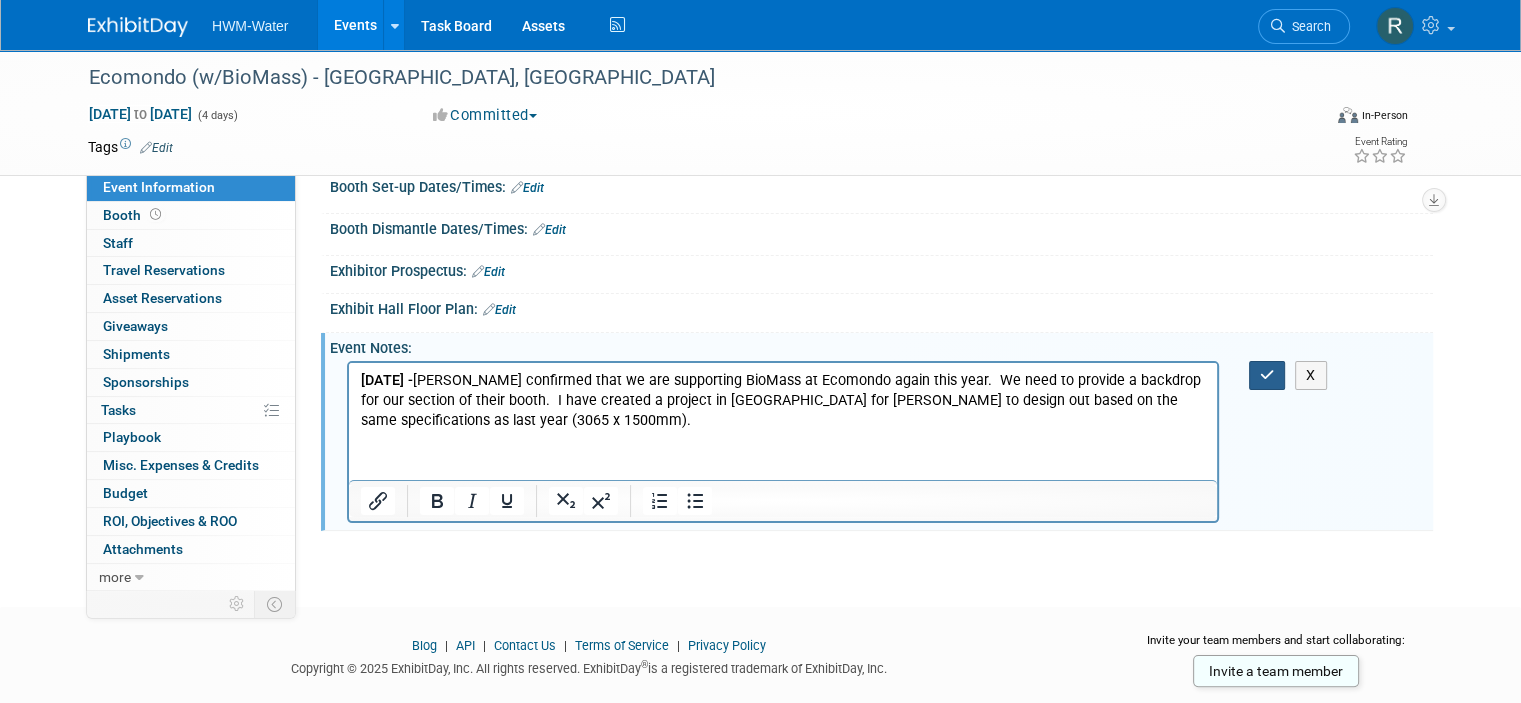 click at bounding box center [1267, 375] 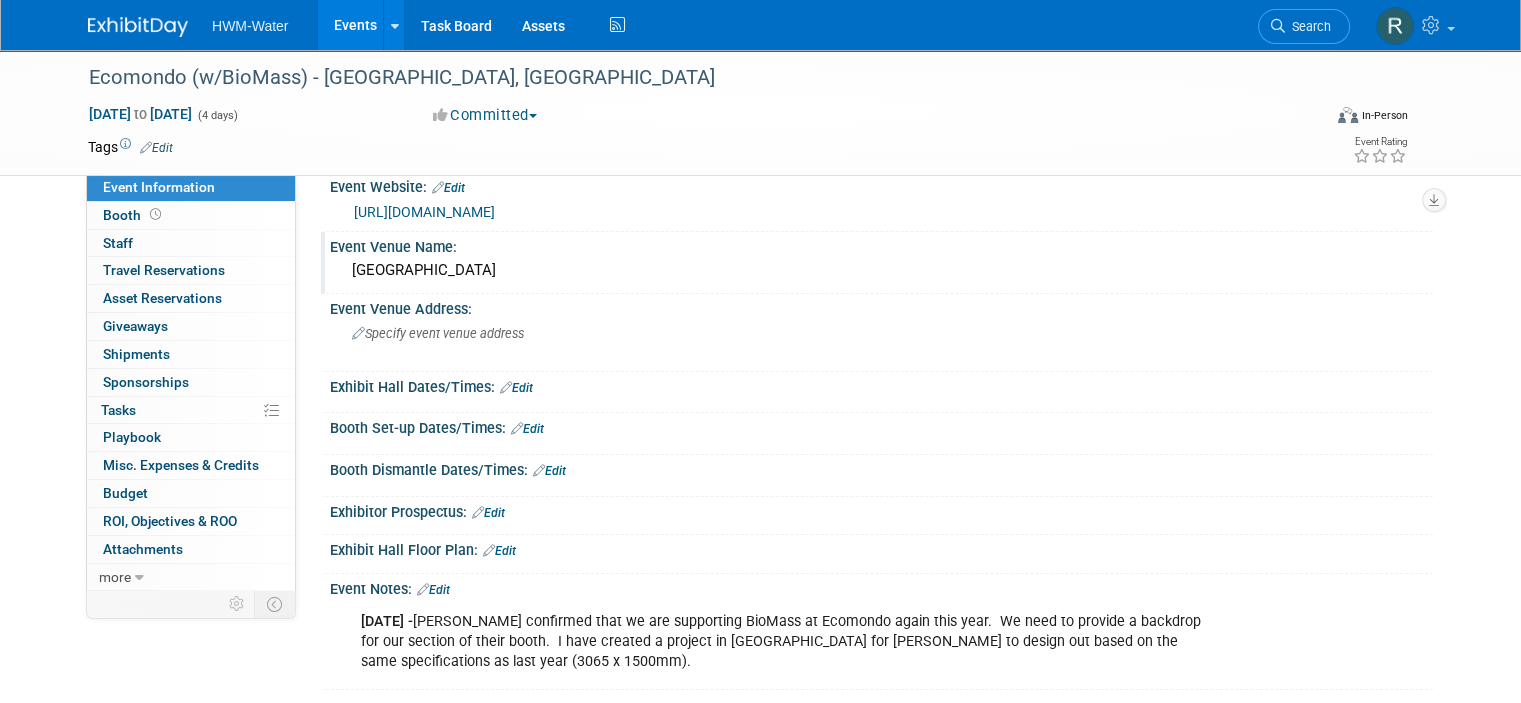 scroll, scrollTop: 0, scrollLeft: 0, axis: both 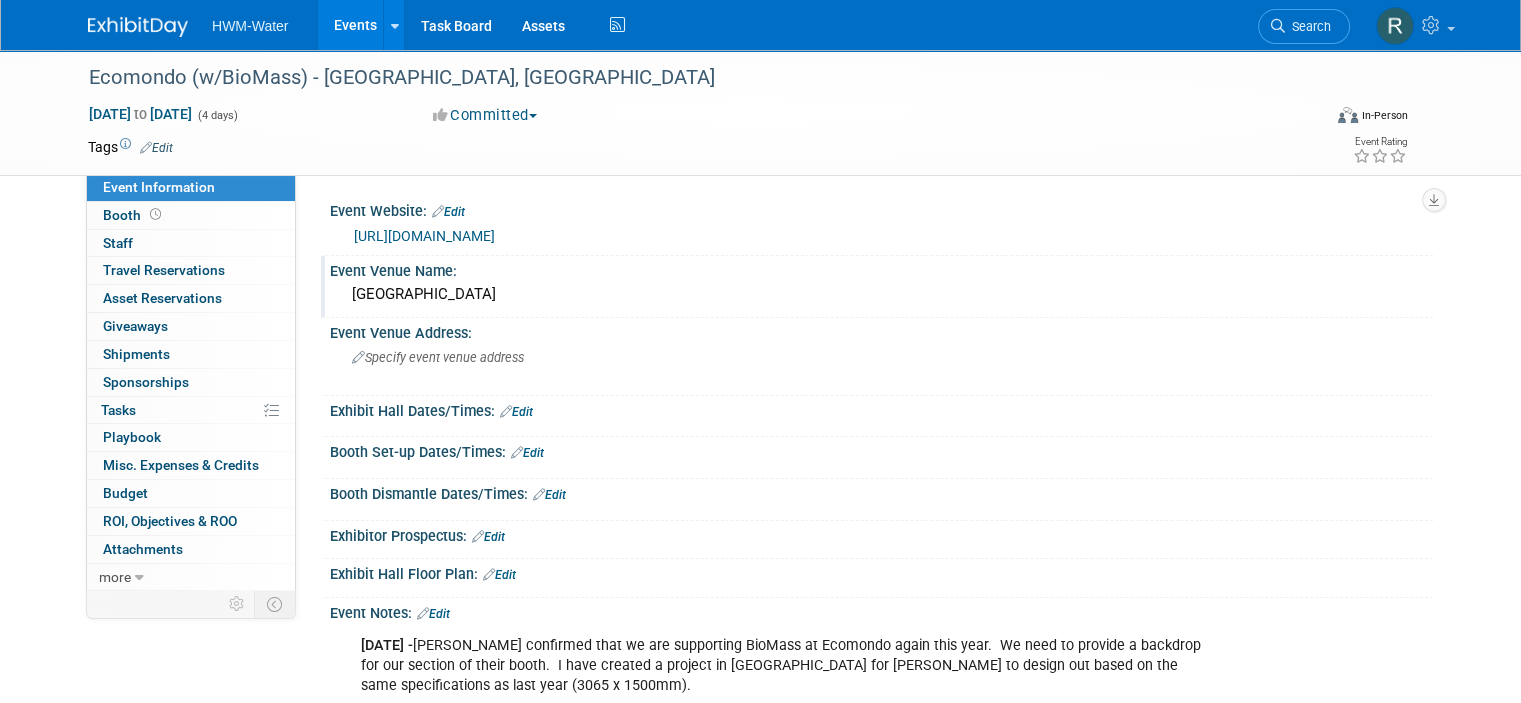 click on "Event Information" at bounding box center (159, 187) 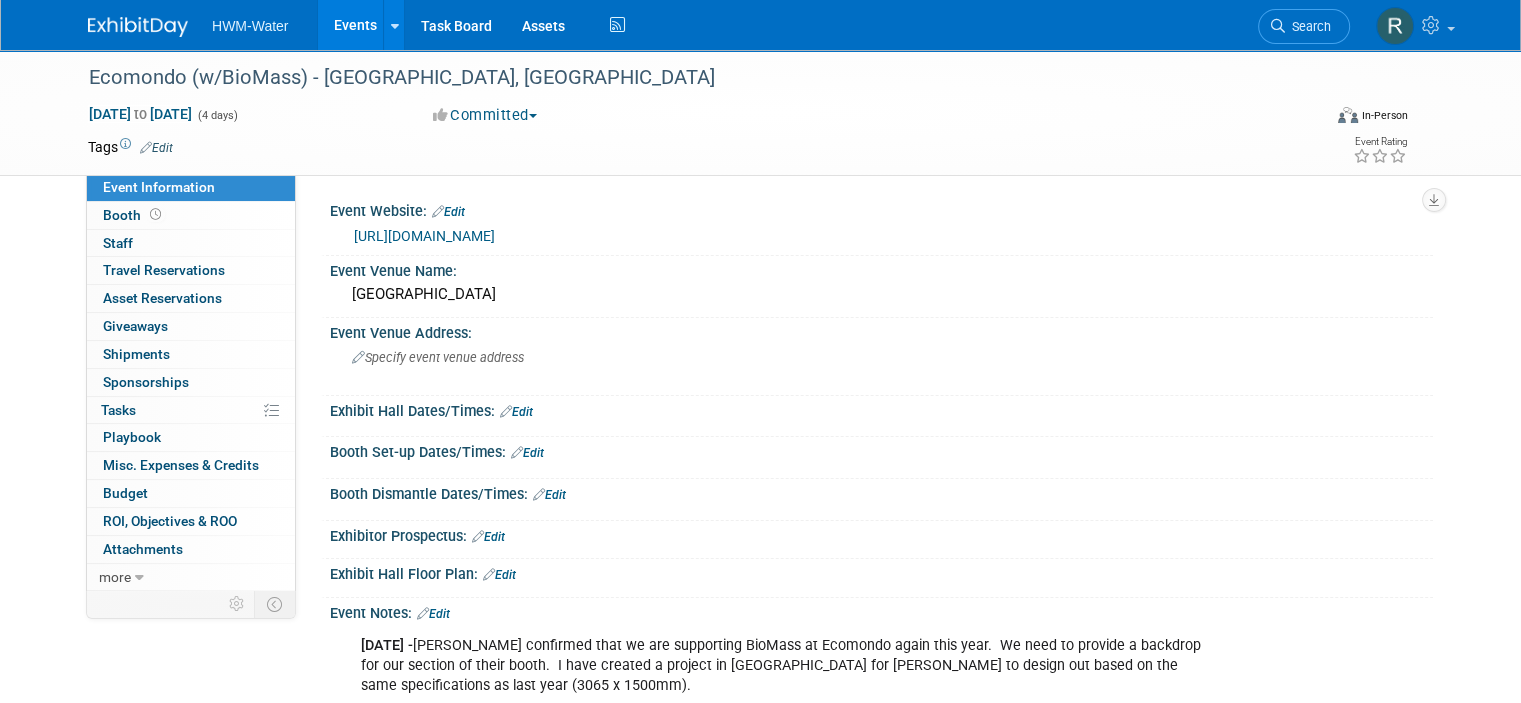 click at bounding box center (138, 27) 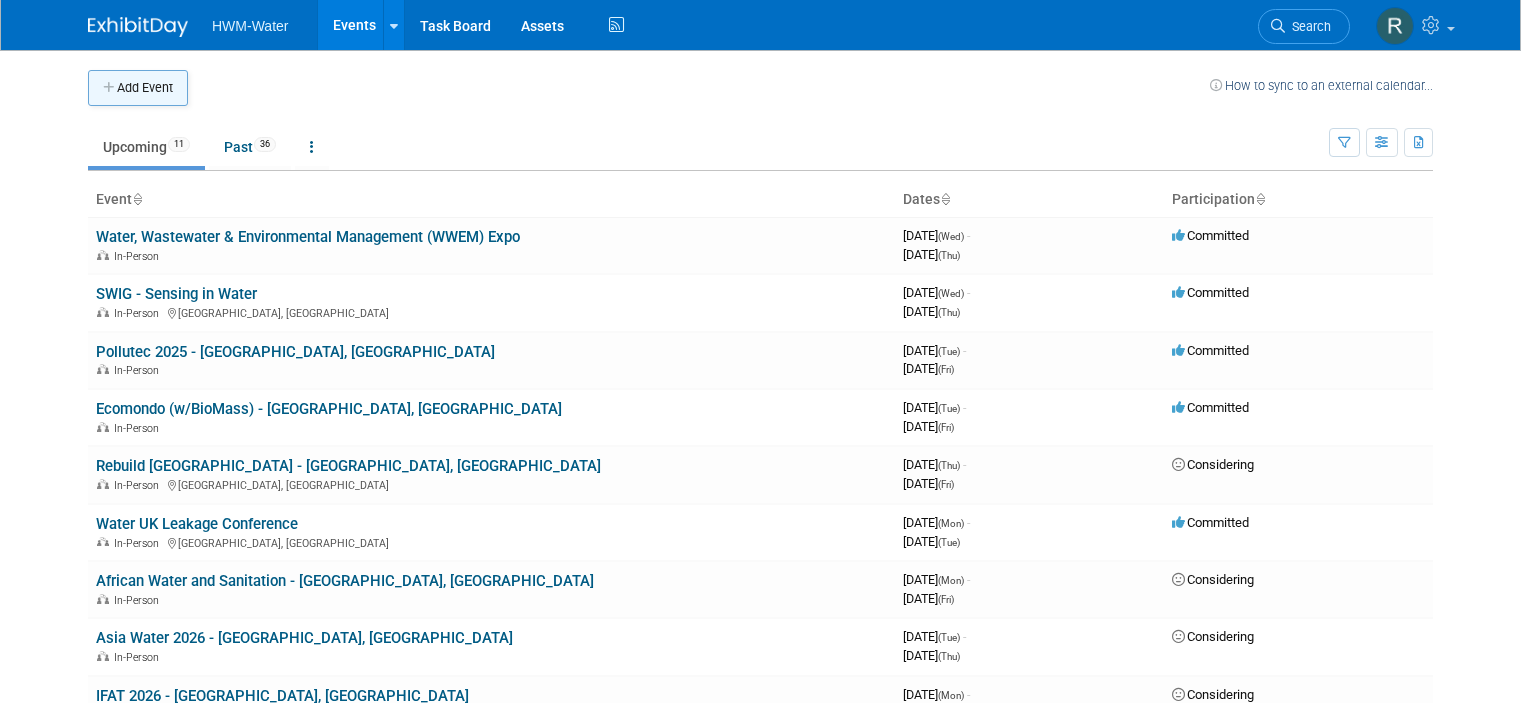 scroll, scrollTop: 0, scrollLeft: 0, axis: both 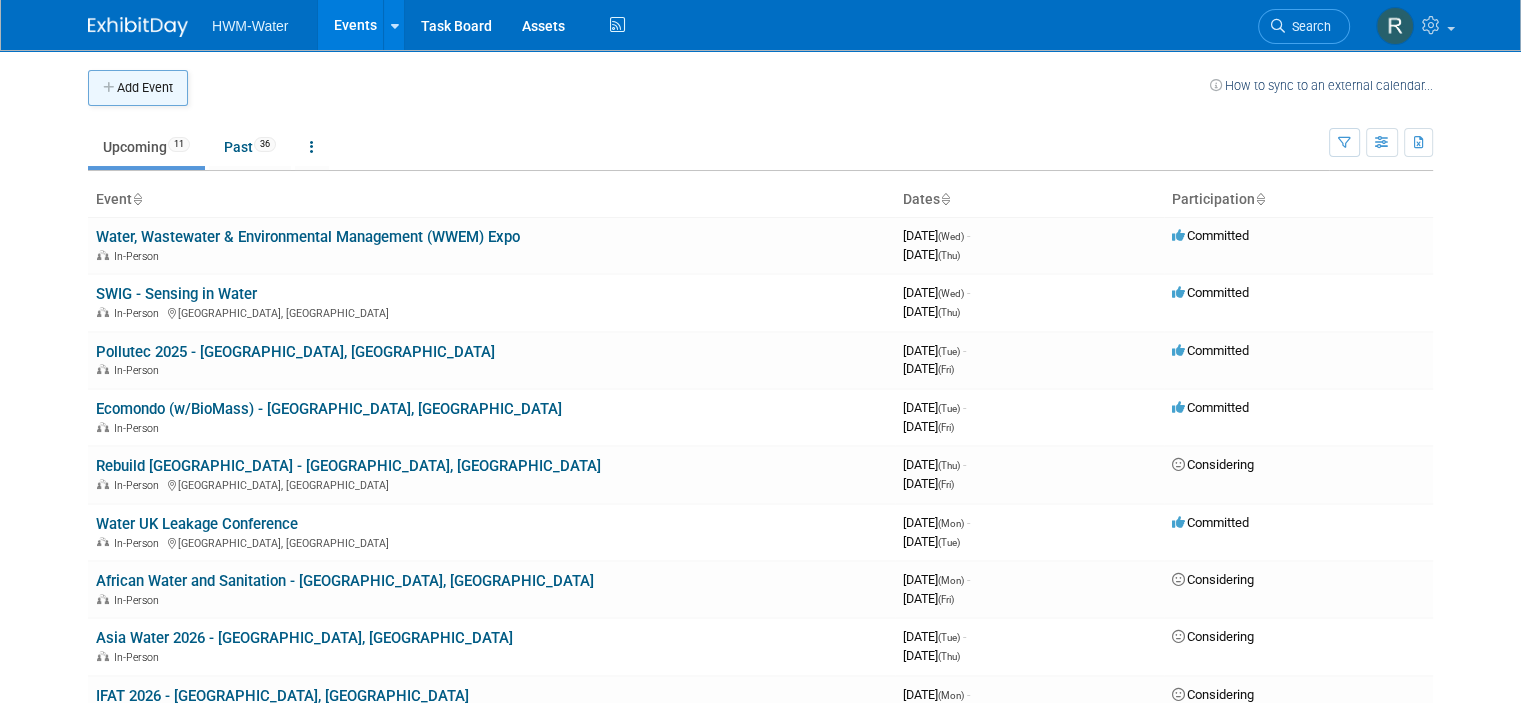click on "Add Event" at bounding box center (138, 88) 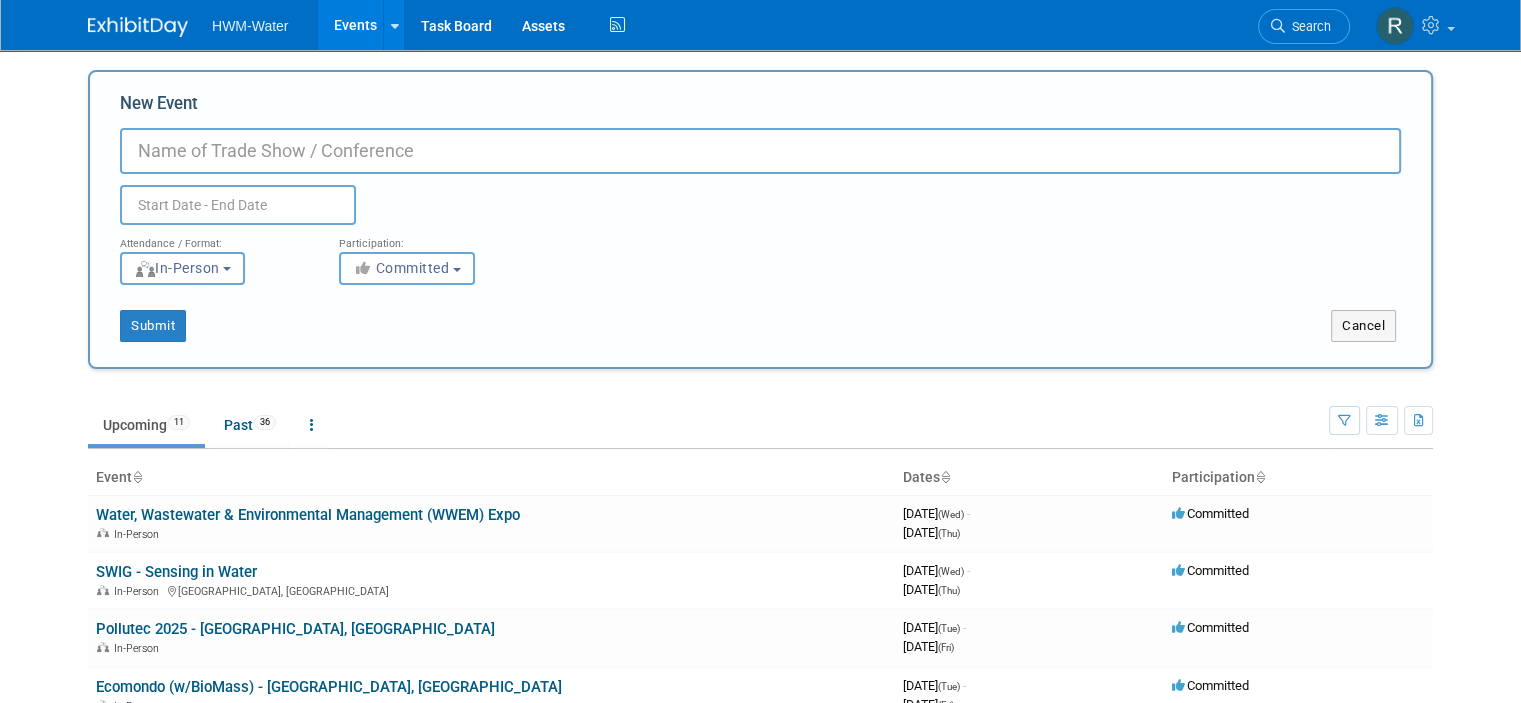 click at bounding box center (138, 27) 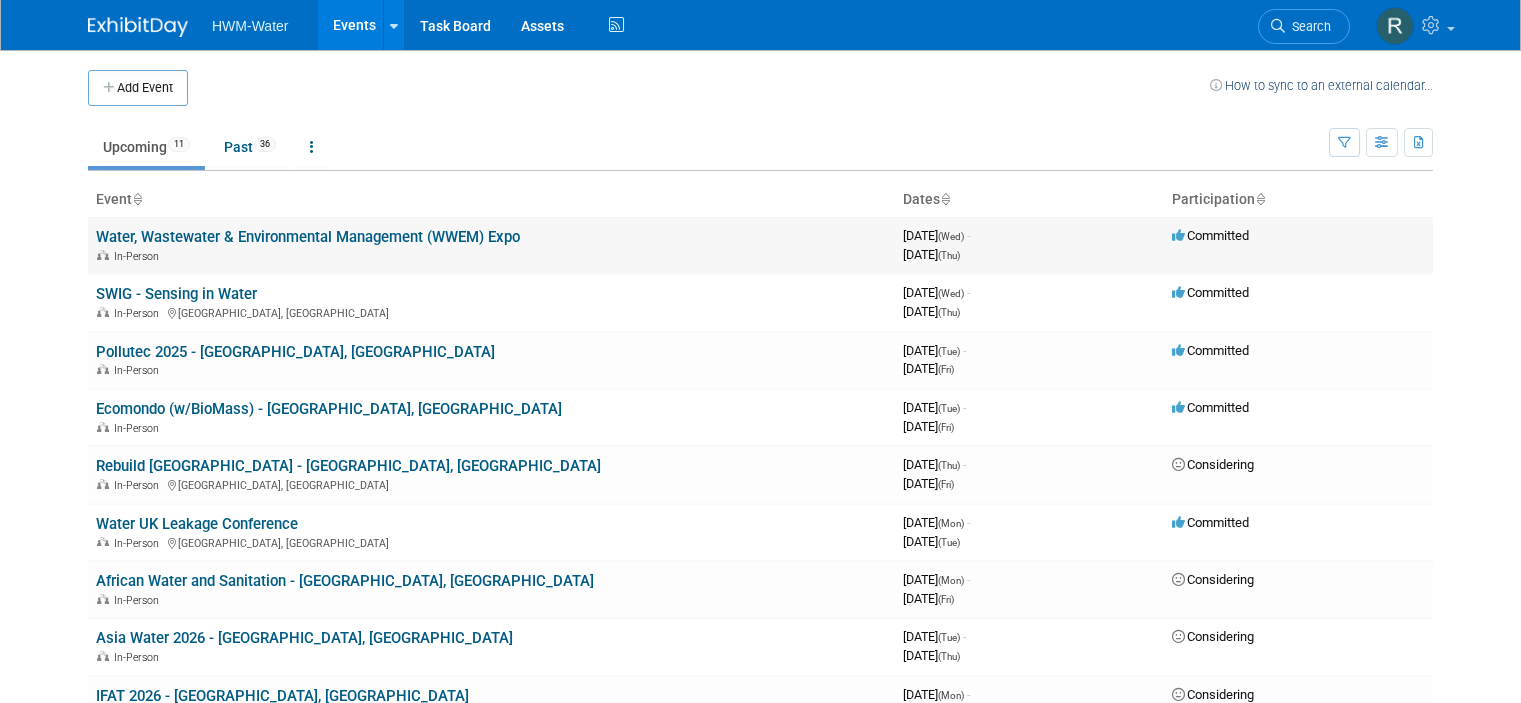 scroll, scrollTop: 0, scrollLeft: 0, axis: both 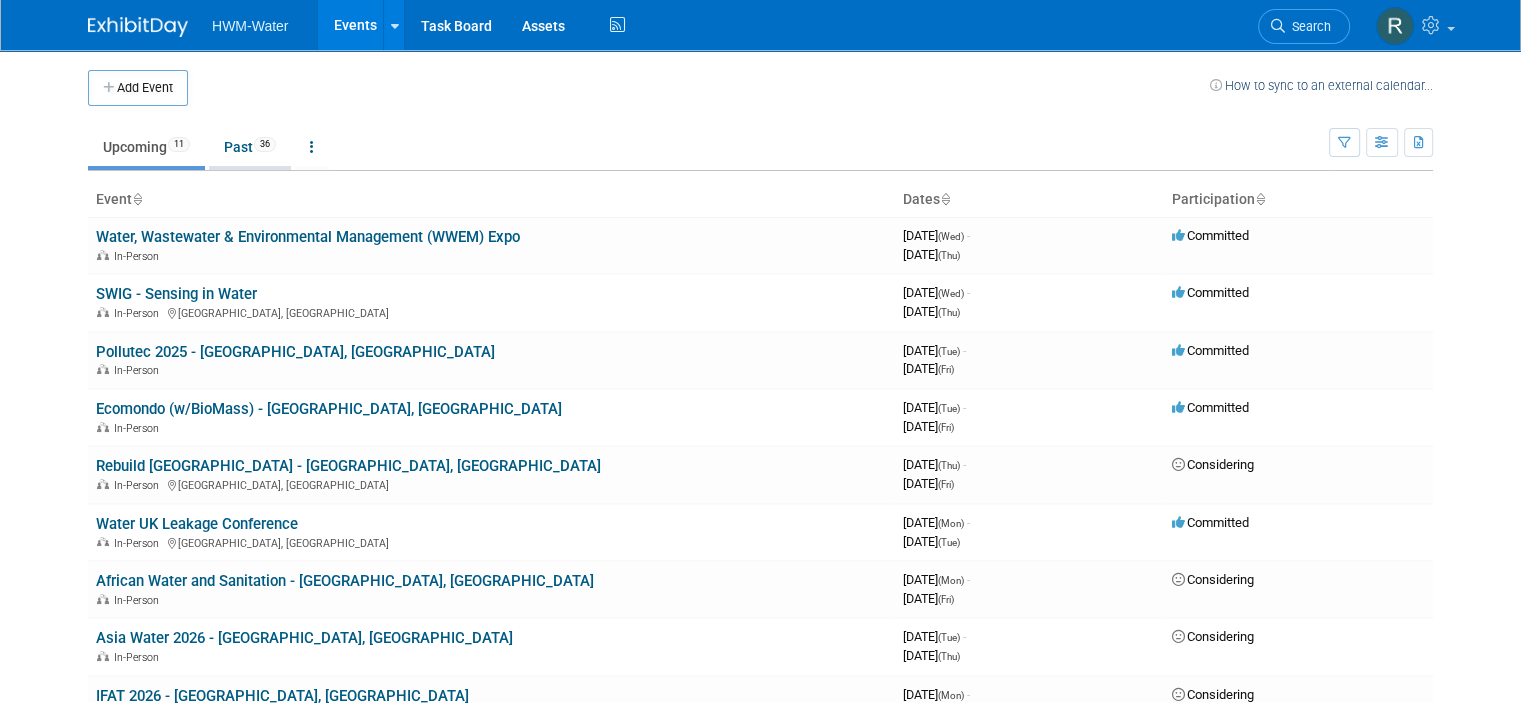 click on "Past
36" at bounding box center [250, 147] 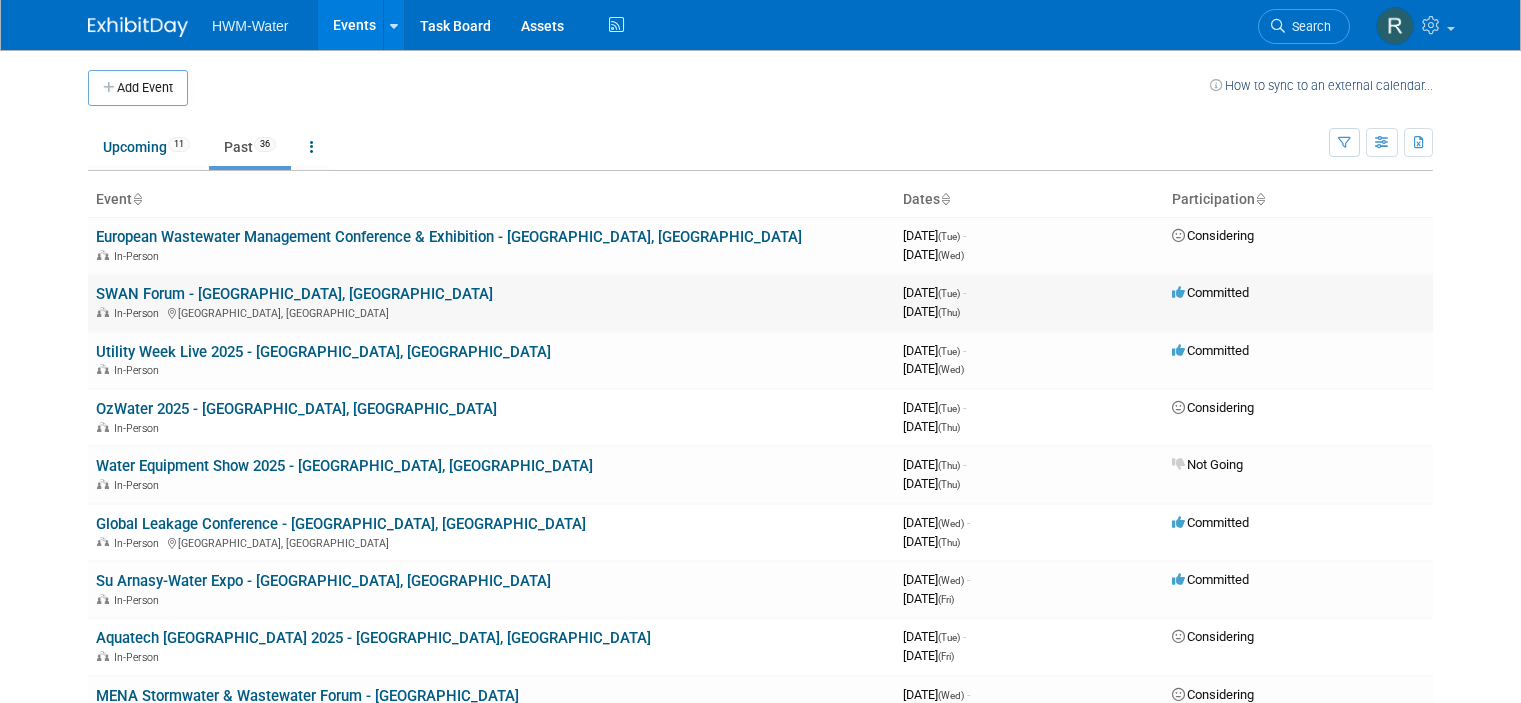 scroll, scrollTop: 0, scrollLeft: 0, axis: both 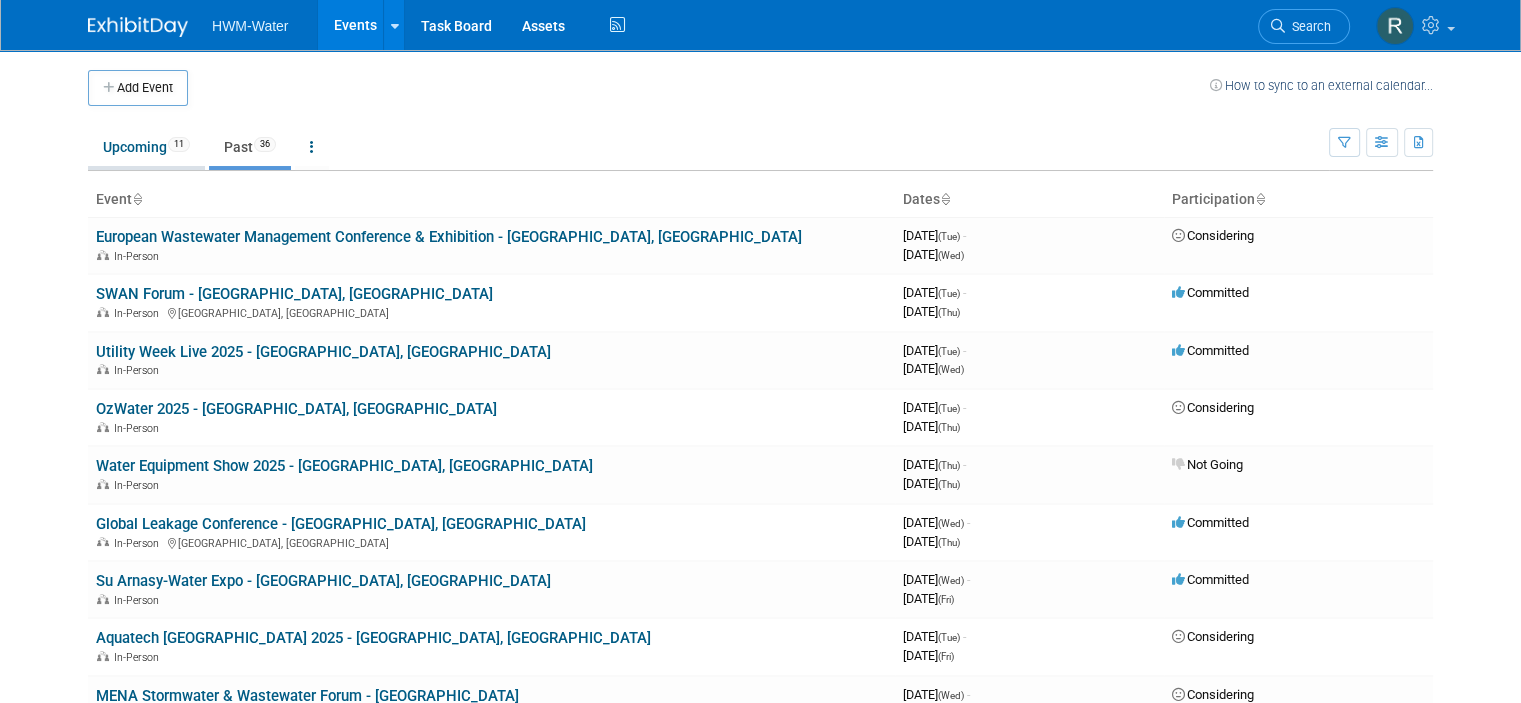 click on "Upcoming
11" at bounding box center [146, 147] 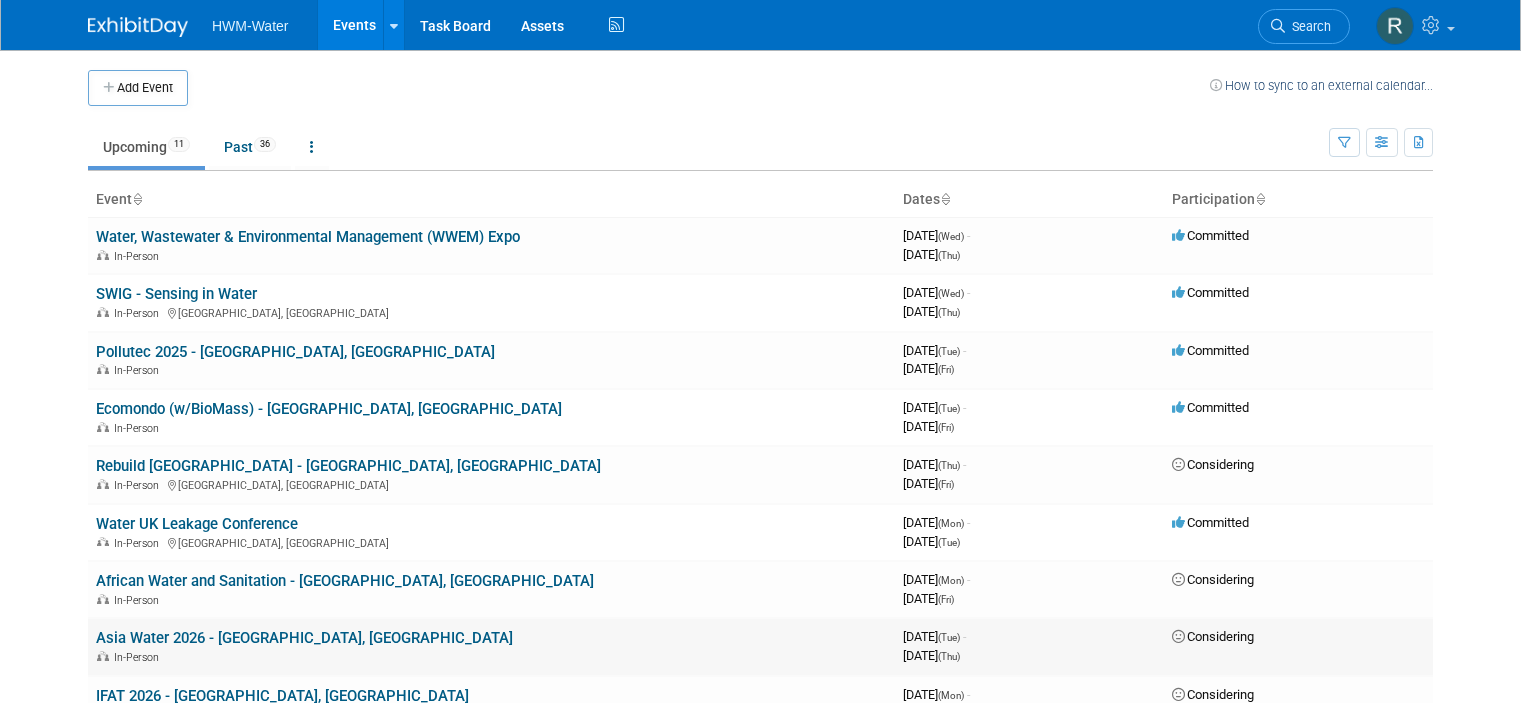scroll, scrollTop: 0, scrollLeft: 0, axis: both 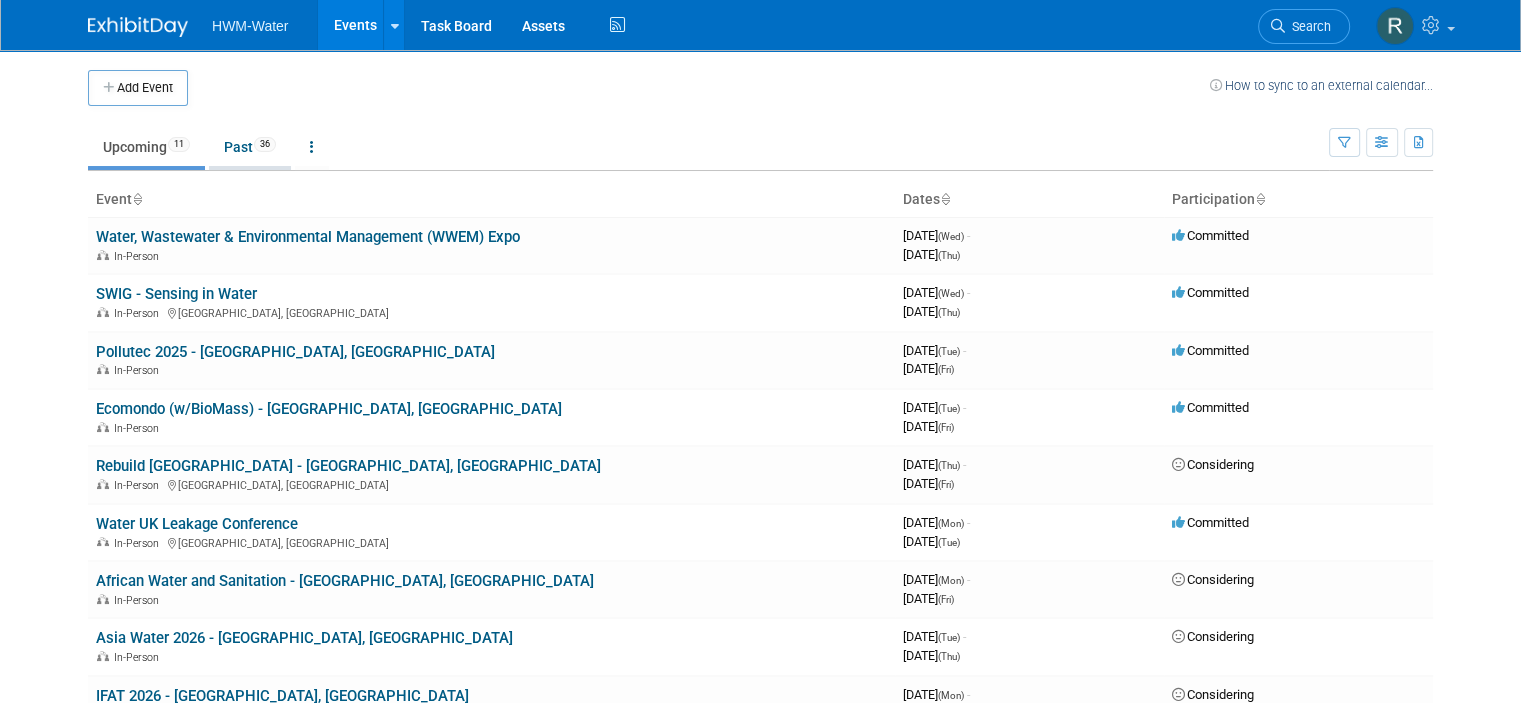 click on "Past
36" at bounding box center [250, 147] 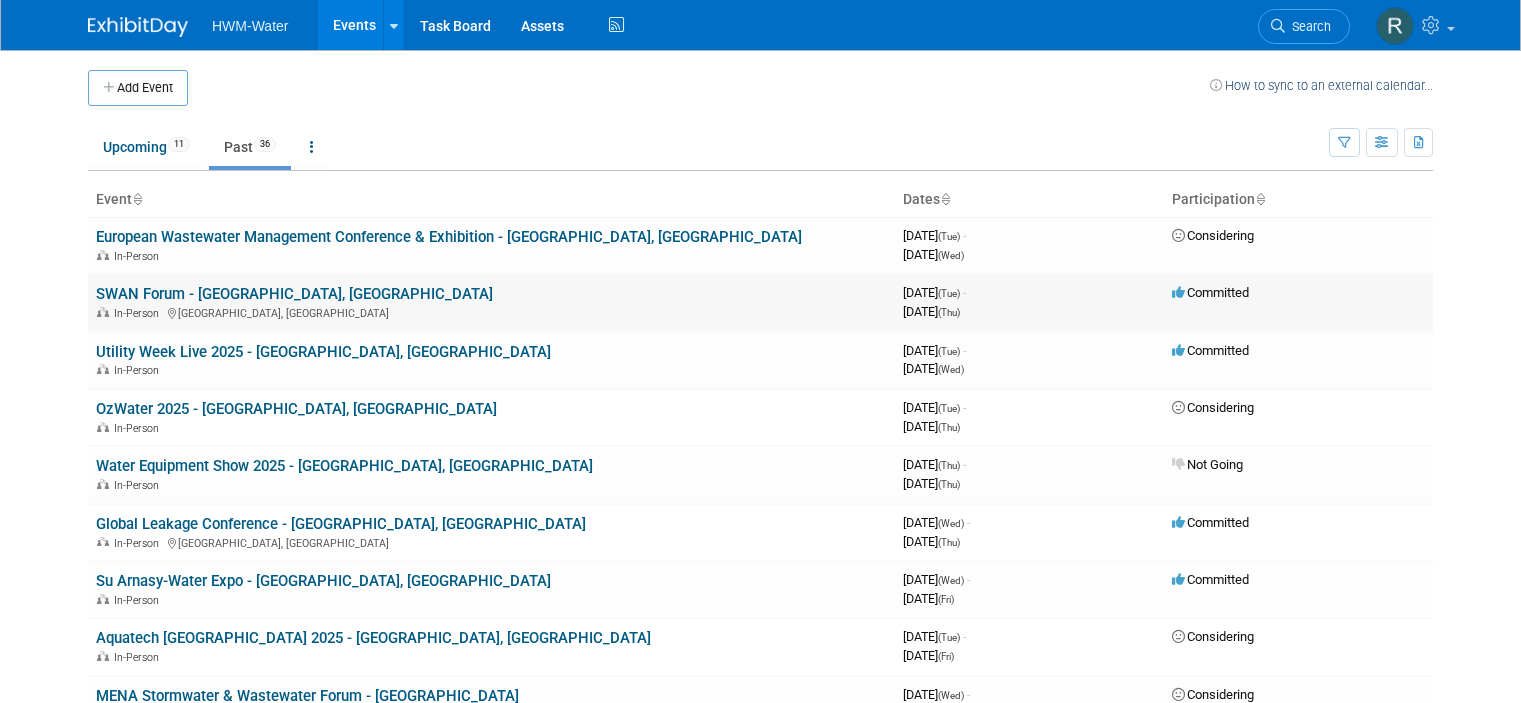 scroll, scrollTop: 0, scrollLeft: 0, axis: both 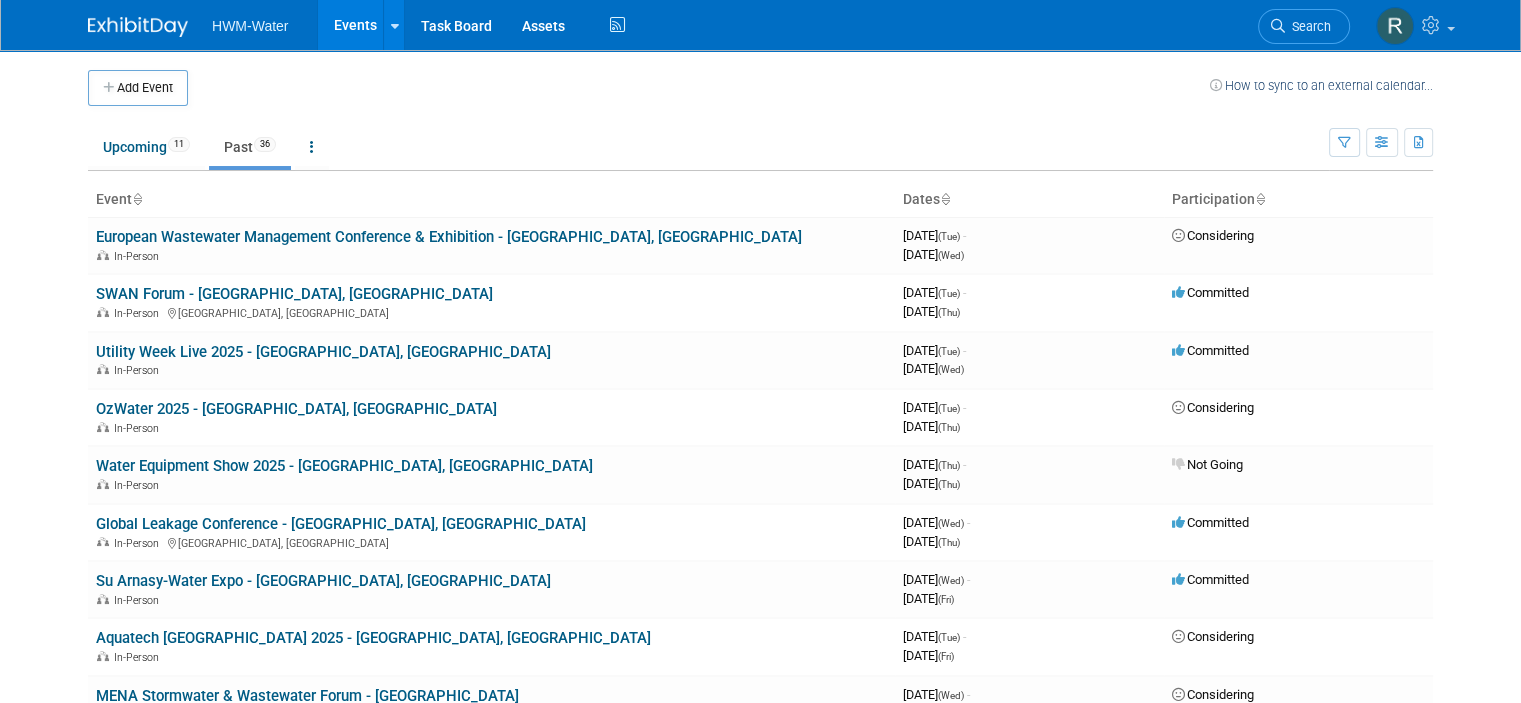 click on "HWM-Water
Events
Add Event
Bulk Upload Events
Shareable Event Boards
Recently Viewed Events:
Ecomondo (w/BioMass) - Rimini, Italy
Nov 4, 2025  to  Nov 7, 2025
SWIG (Date tbc)
Feb 27, 2024  to  Feb 27, 2024
Water Loss Asia
Nov 19, 2024  to  Nov 21, 2024
Task Board
Assets
Activity Feed" at bounding box center (420, 25) 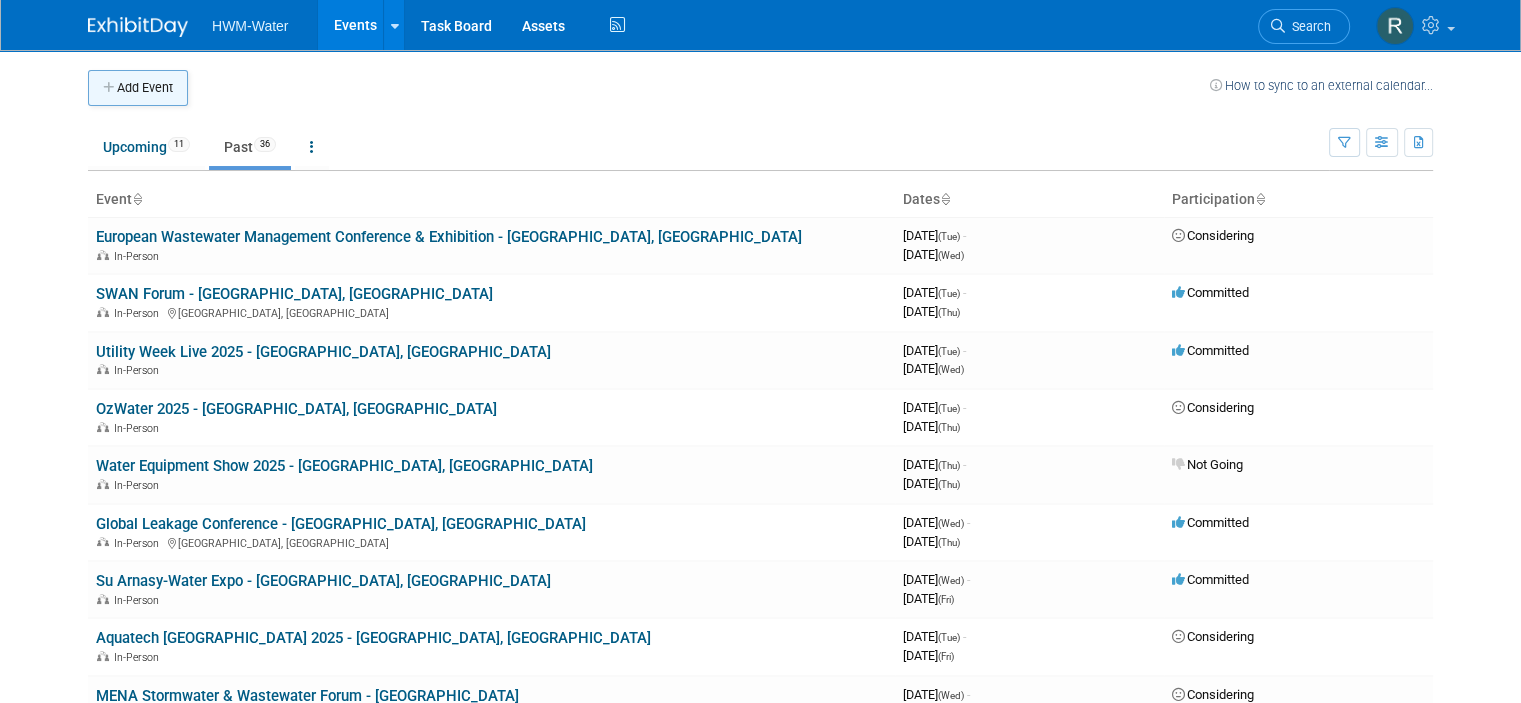 click on "Add Event" at bounding box center [138, 88] 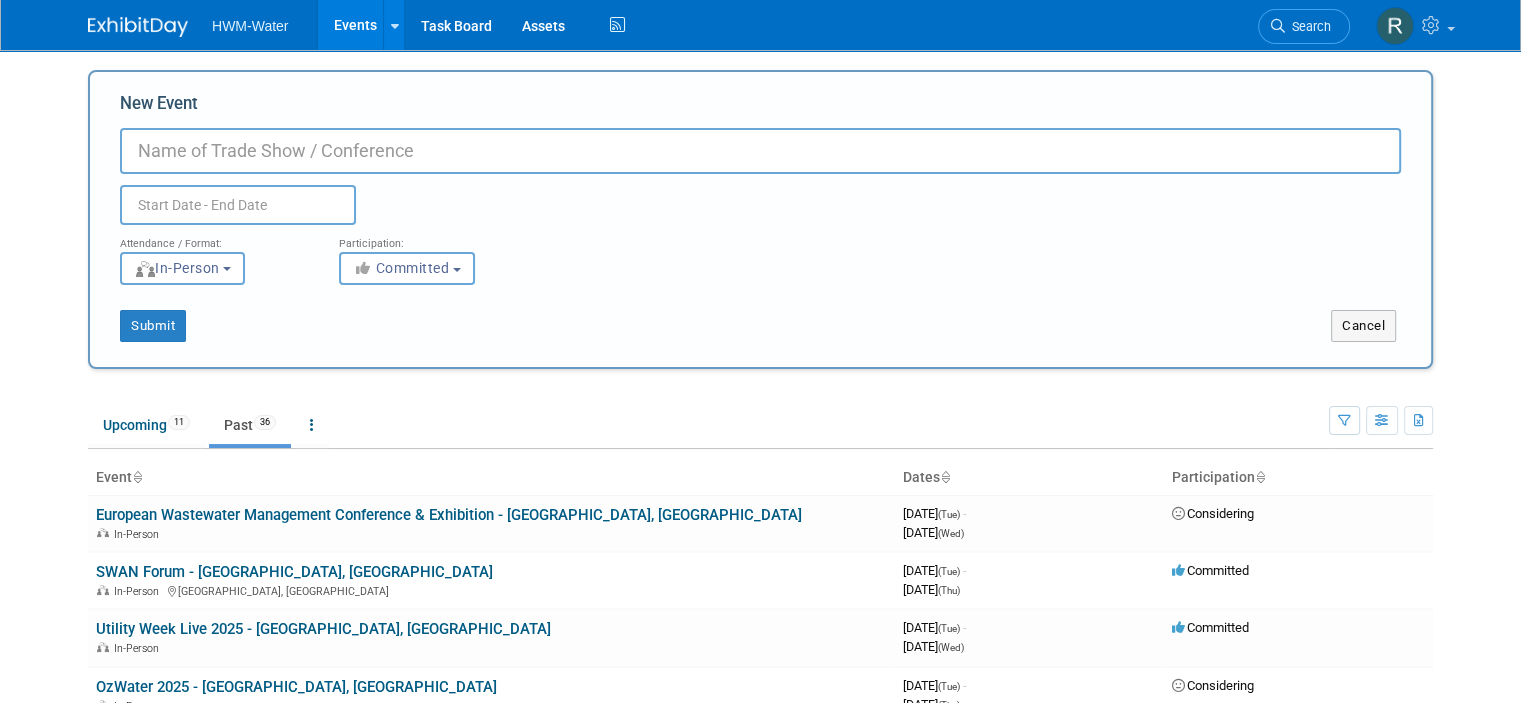 paste on "Carrefour des Gestions Locales de l'Eau 2026 | Inscription" 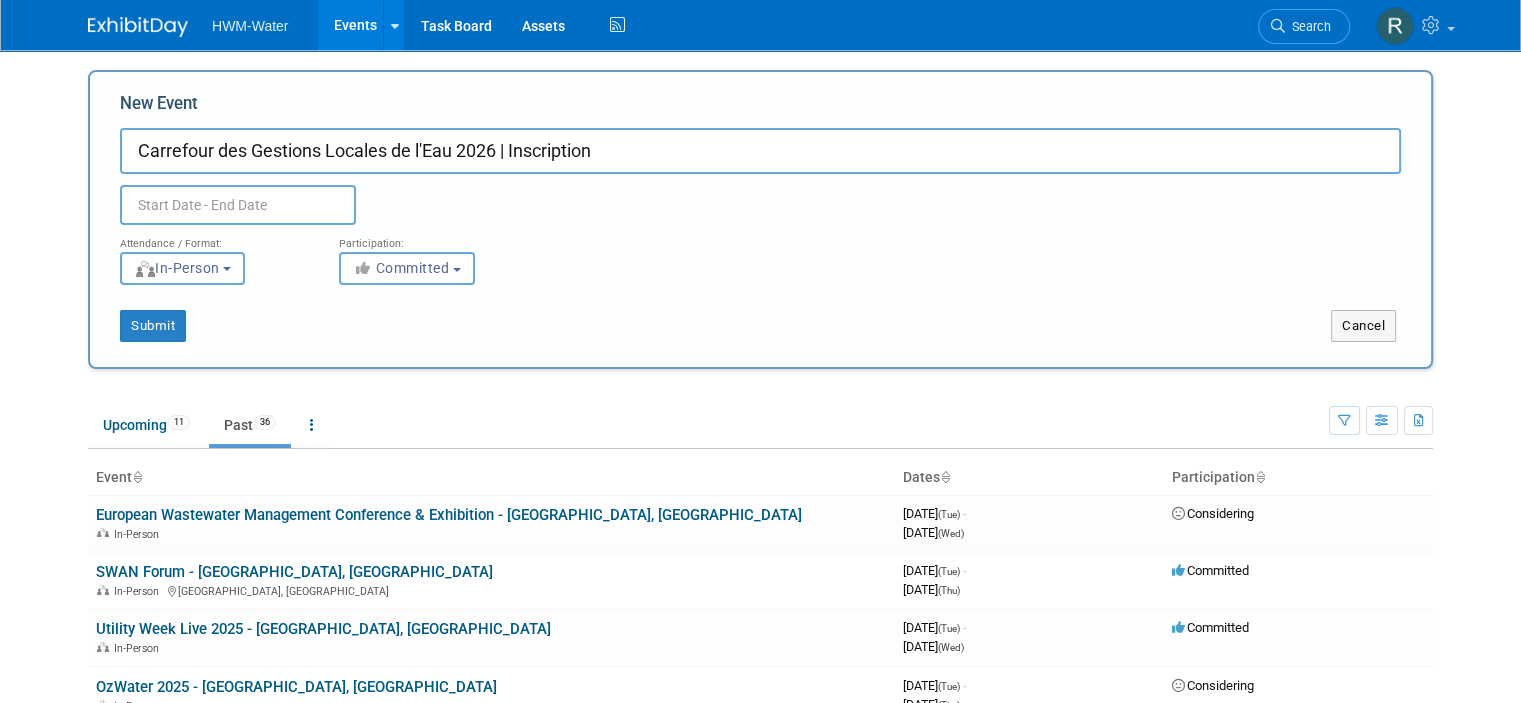 drag, startPoint x: 613, startPoint y: 149, endPoint x: 441, endPoint y: 156, distance: 172.14238 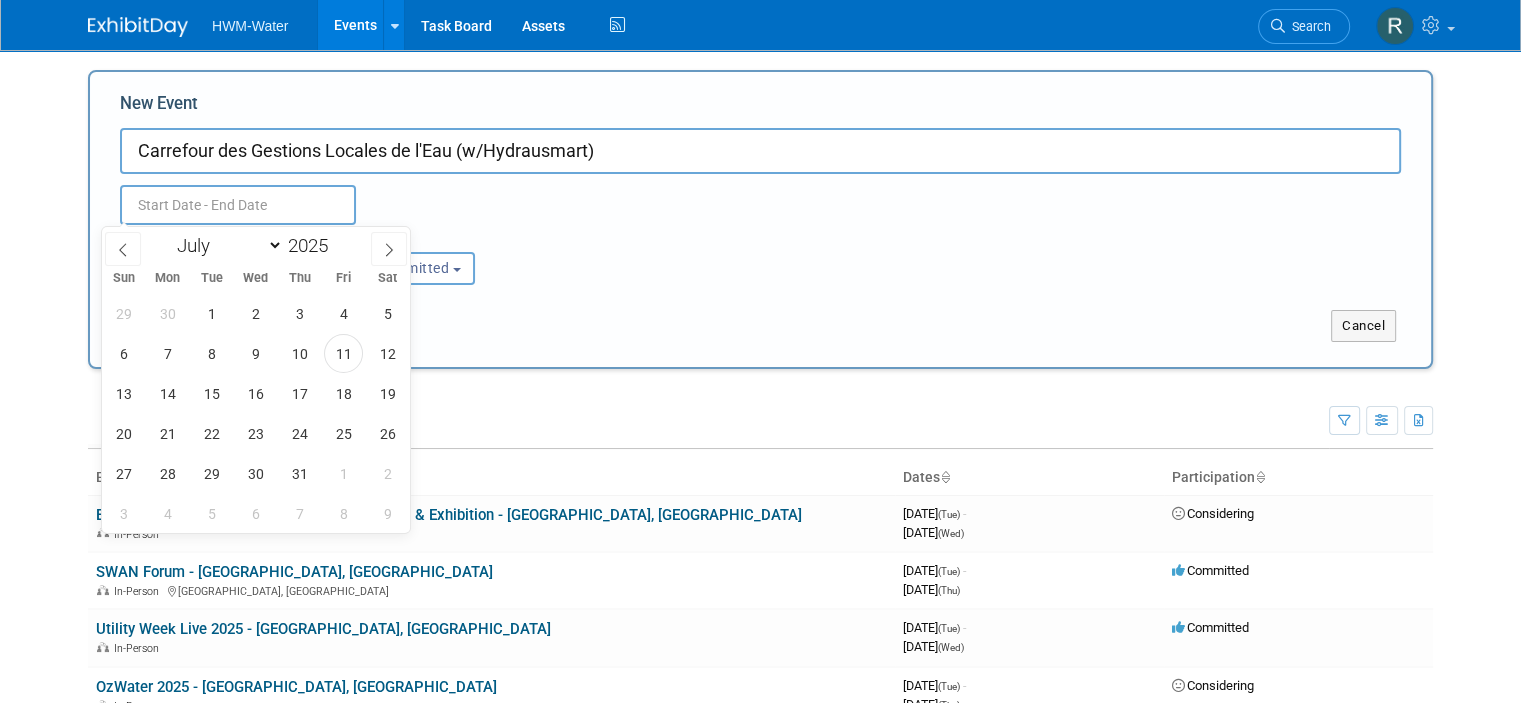 click at bounding box center [238, 205] 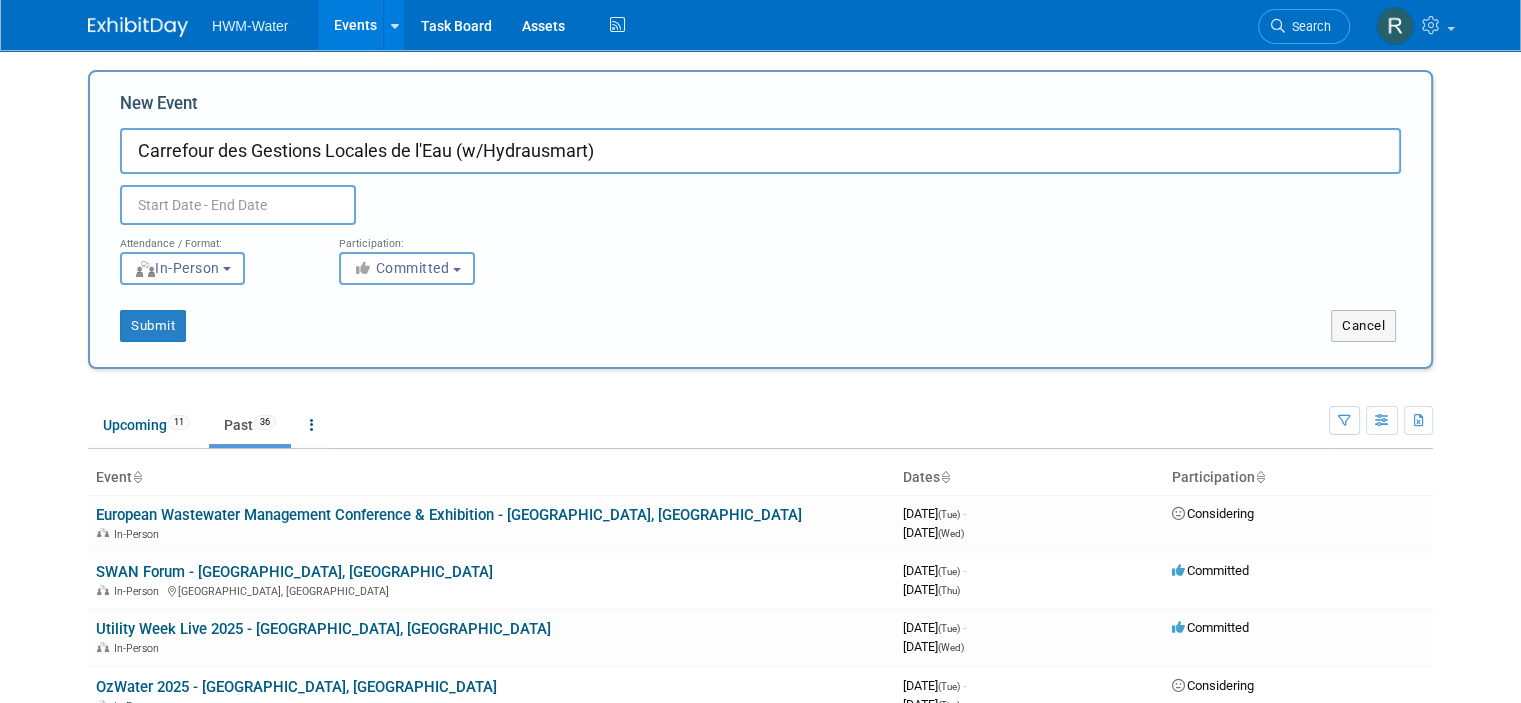 click on "Carrefour des Gestions Locales de l'Eau (w/Hydrausmart)" at bounding box center [760, 151] 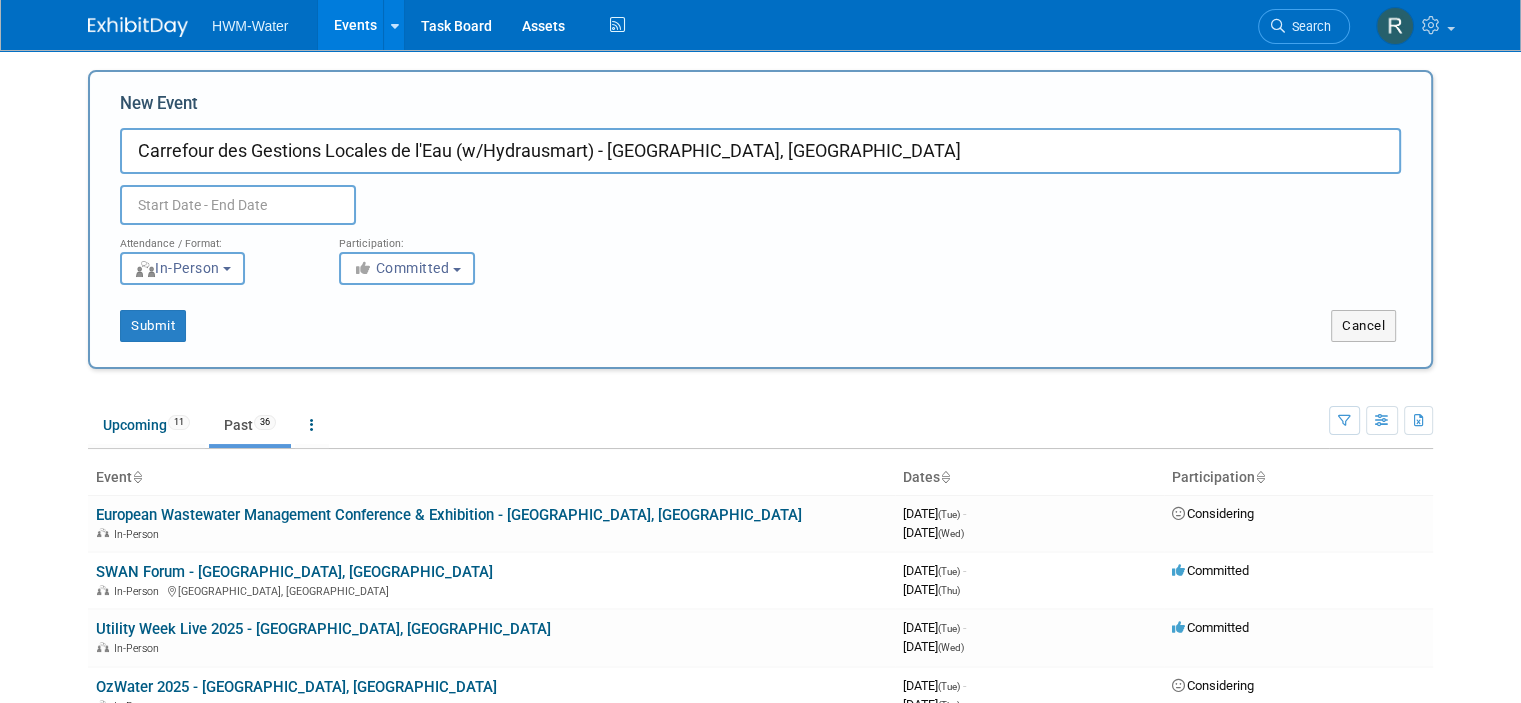 type on "Carrefour des Gestions Locales de l'Eau (w/Hydrausmart) - [GEOGRAPHIC_DATA], [GEOGRAPHIC_DATA]" 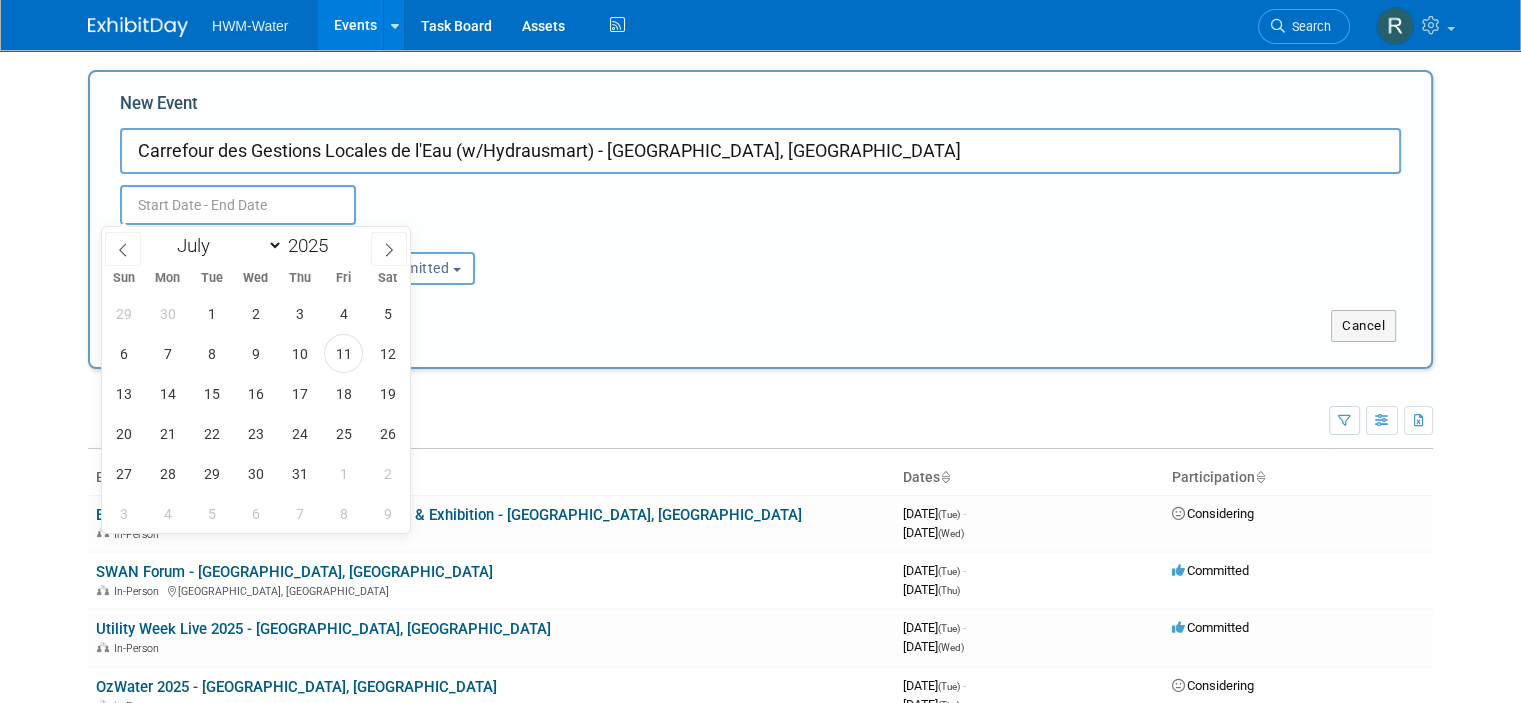 click at bounding box center (238, 205) 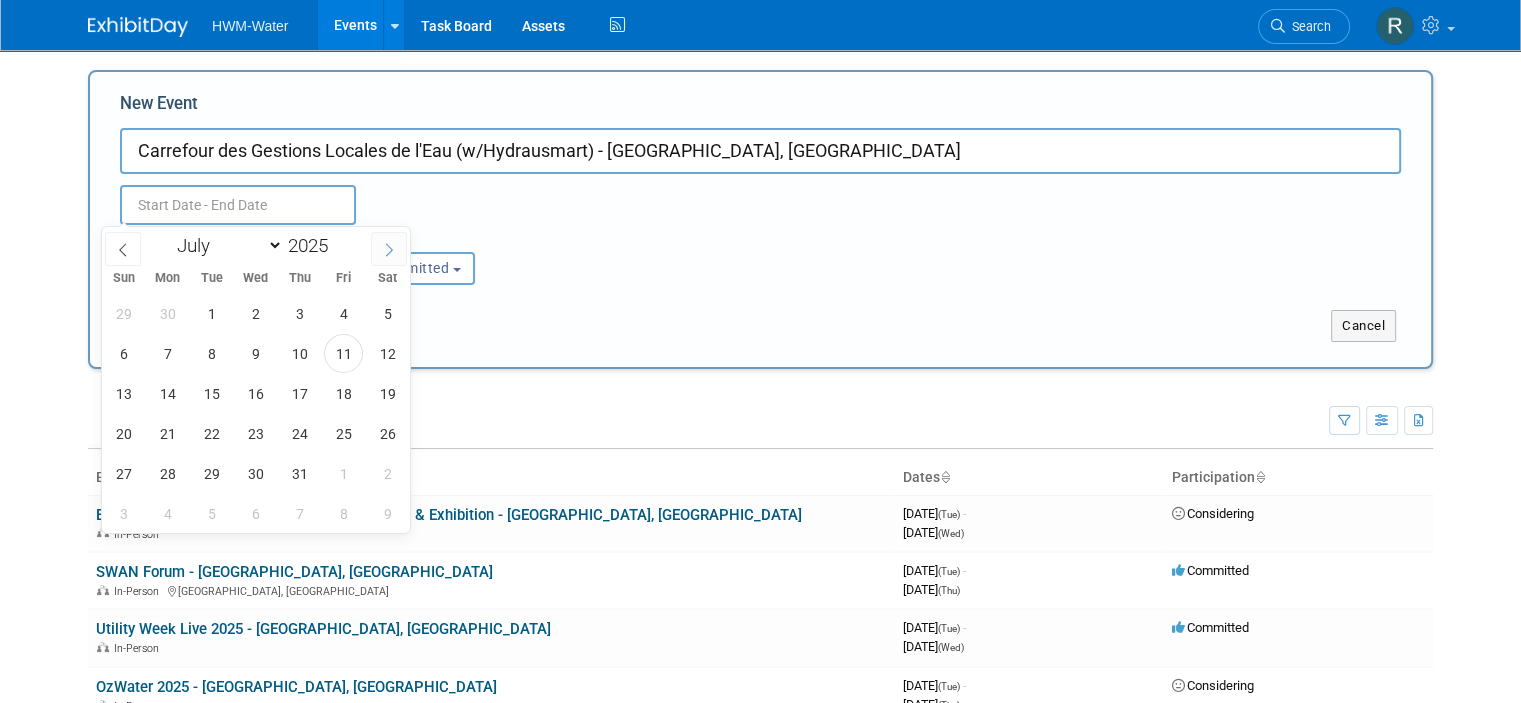 click 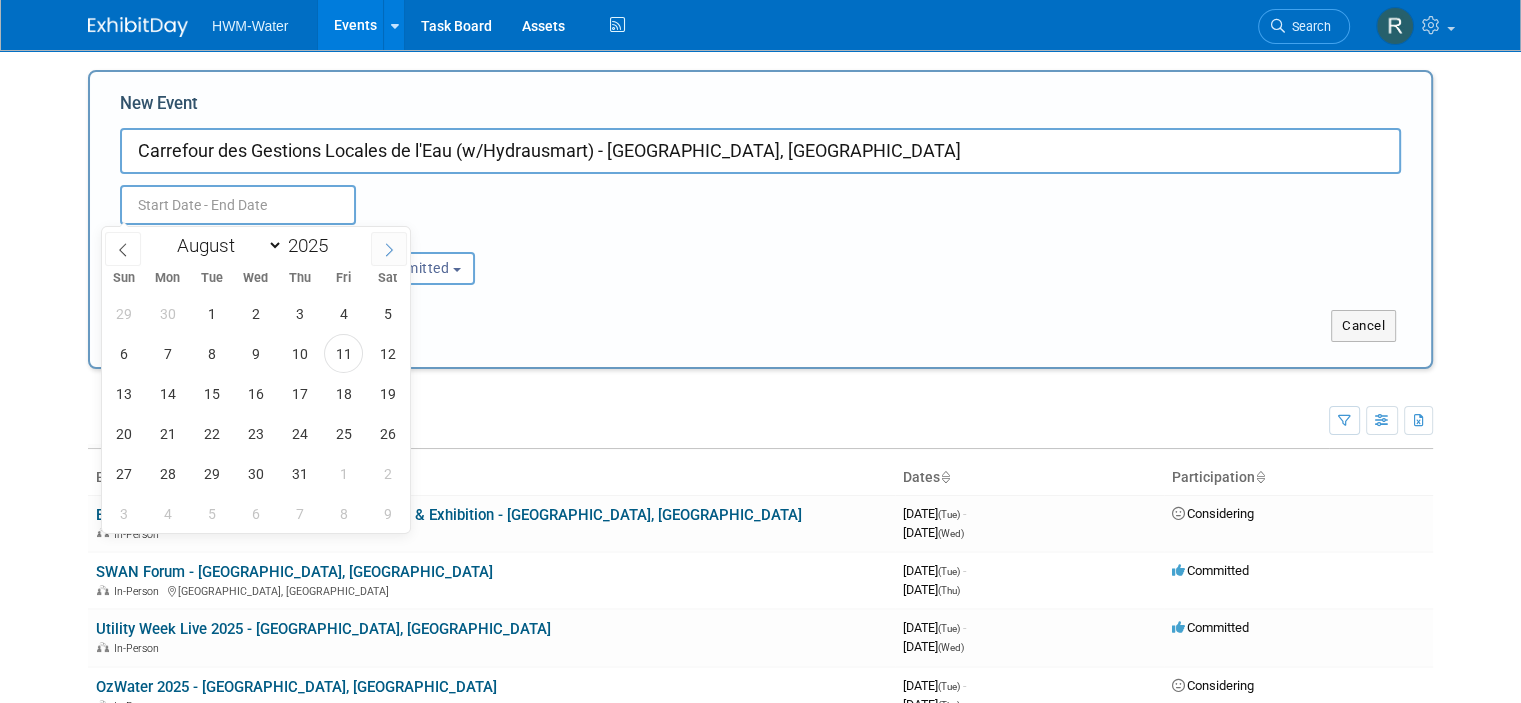 click 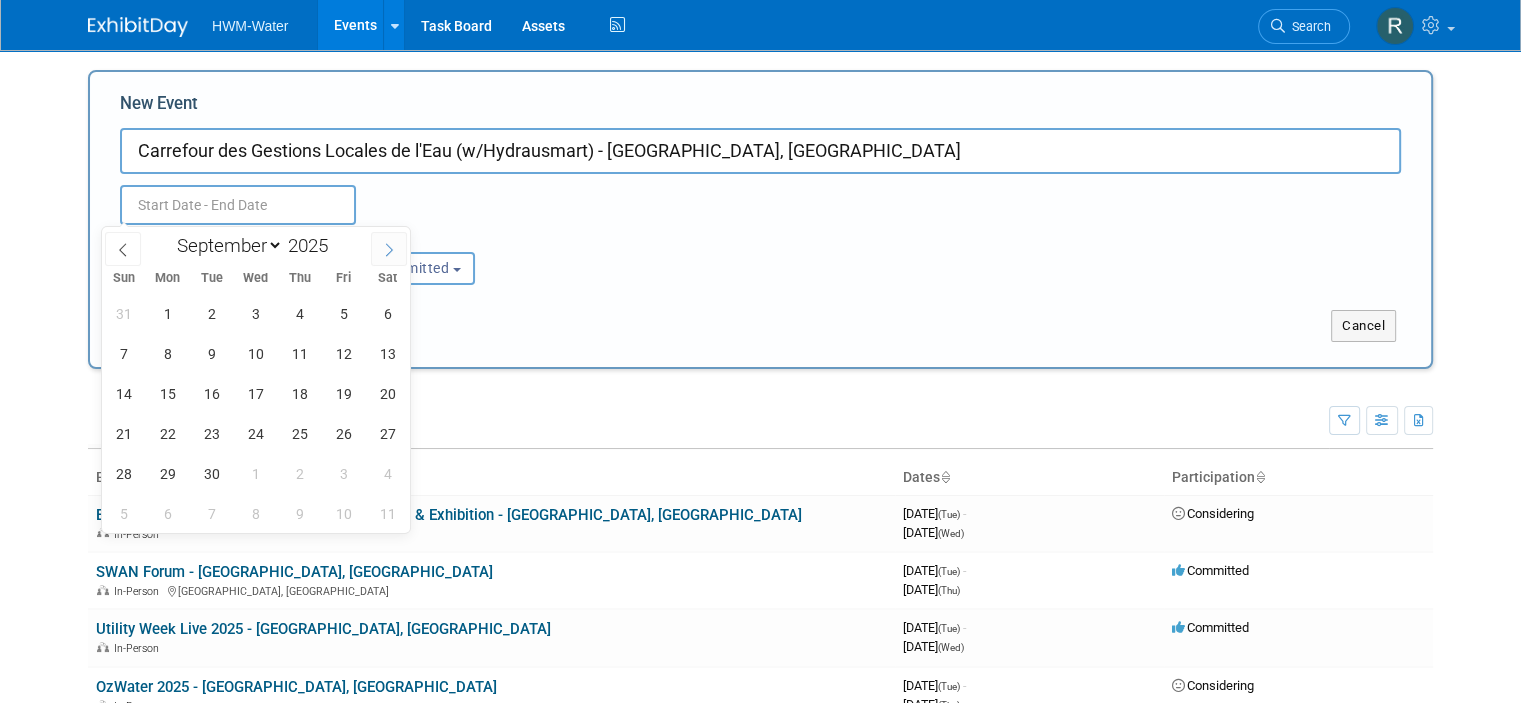 click 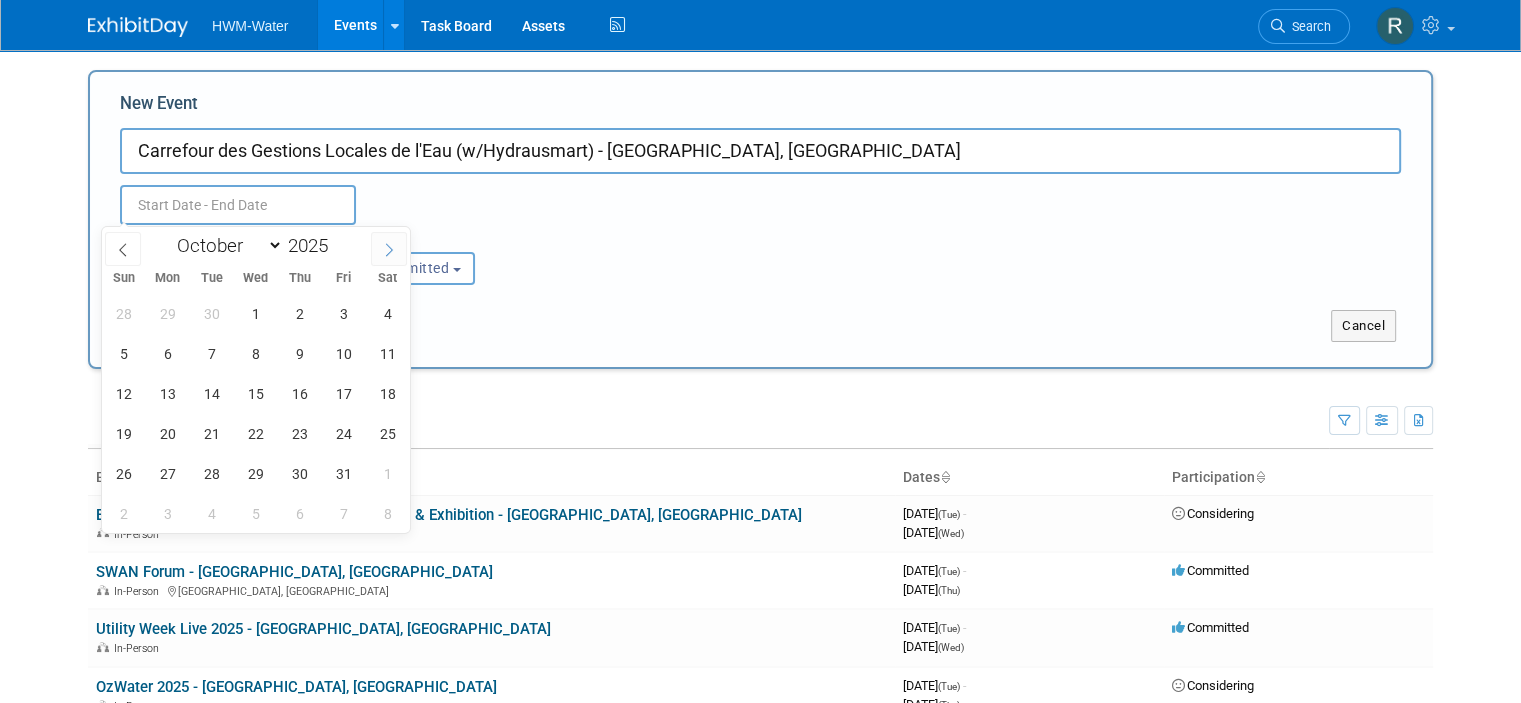 click 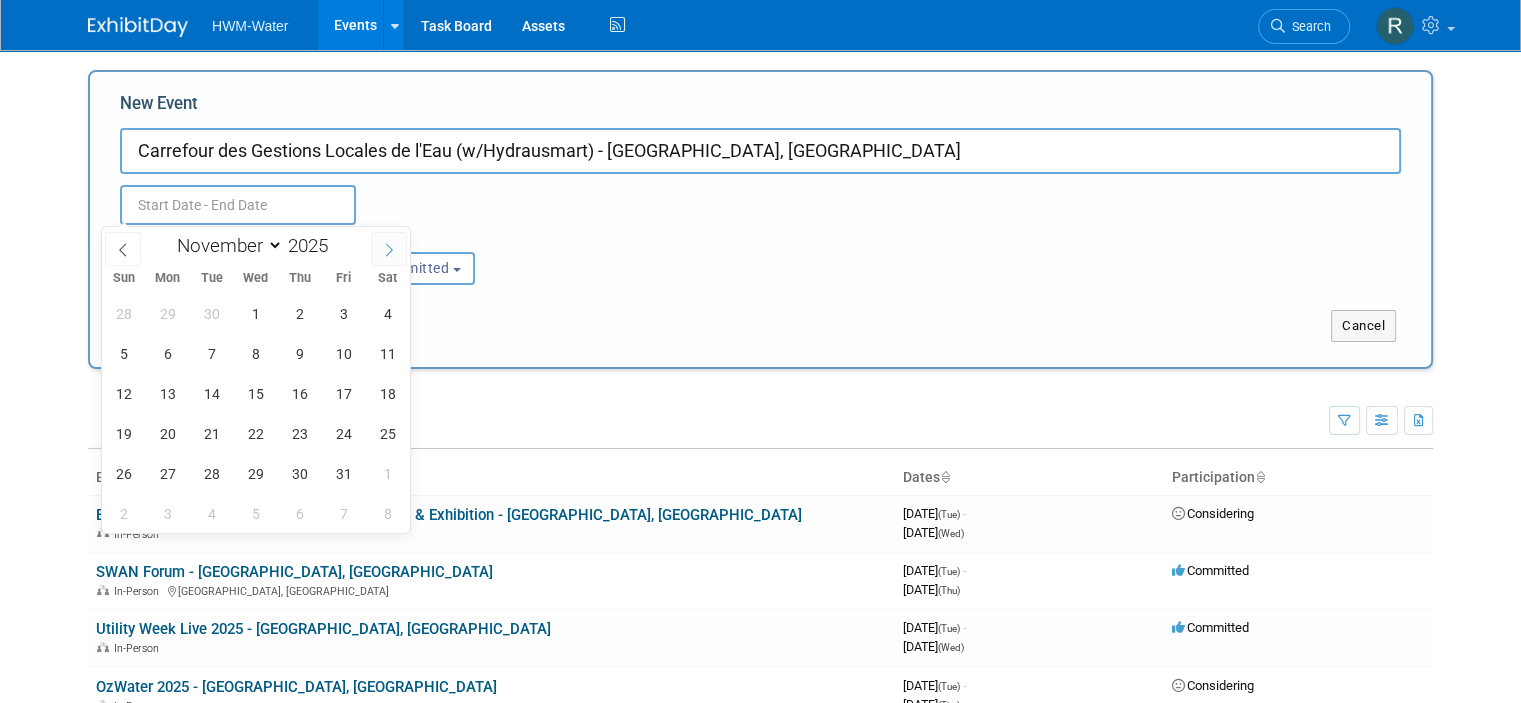 click 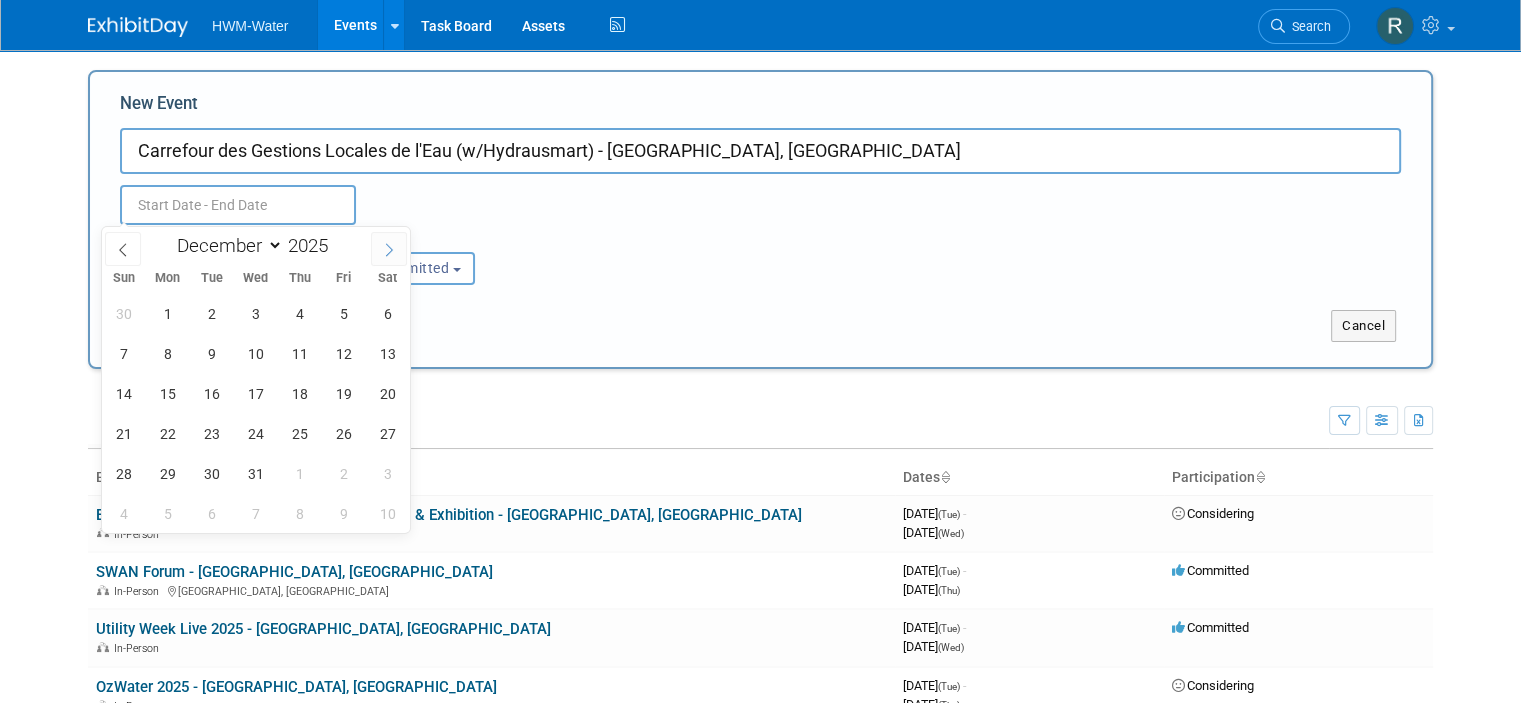 click 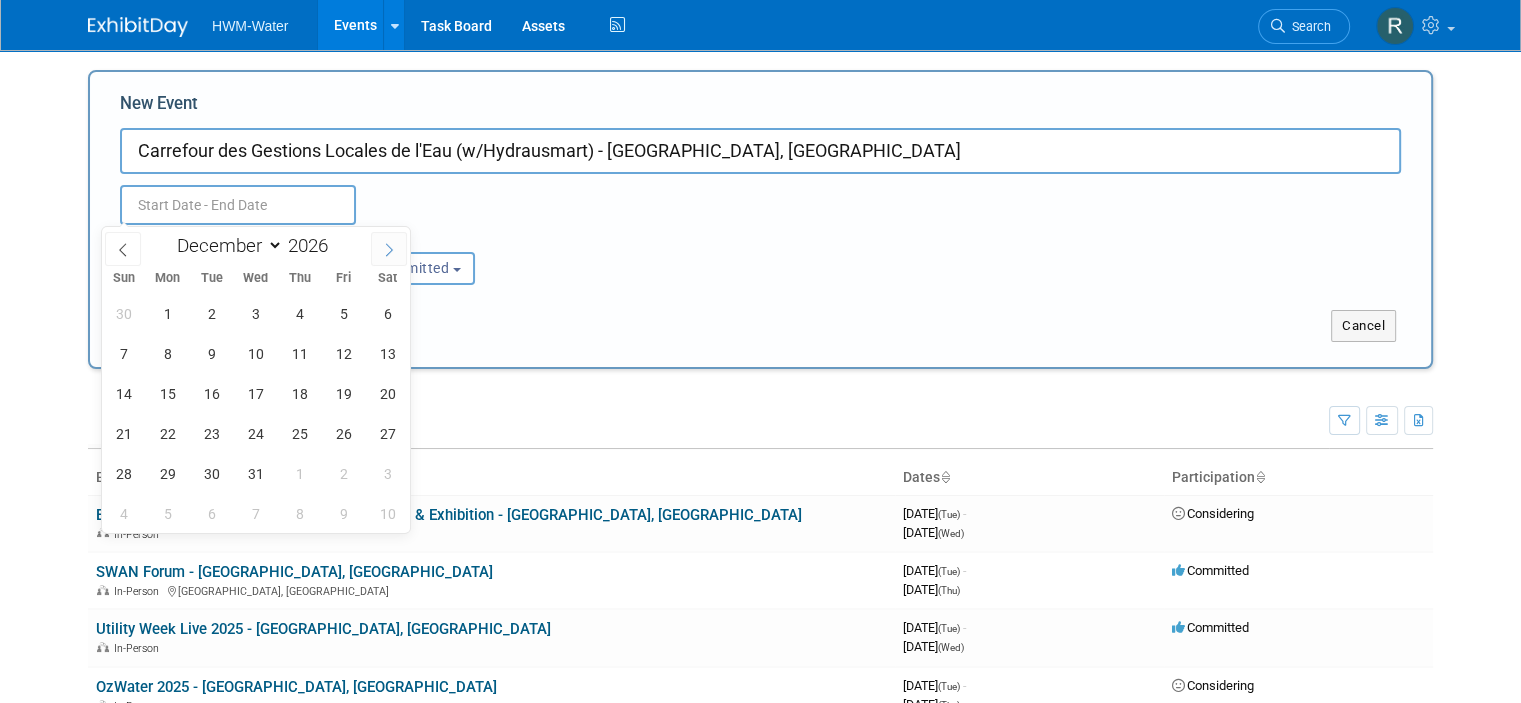 select on "0" 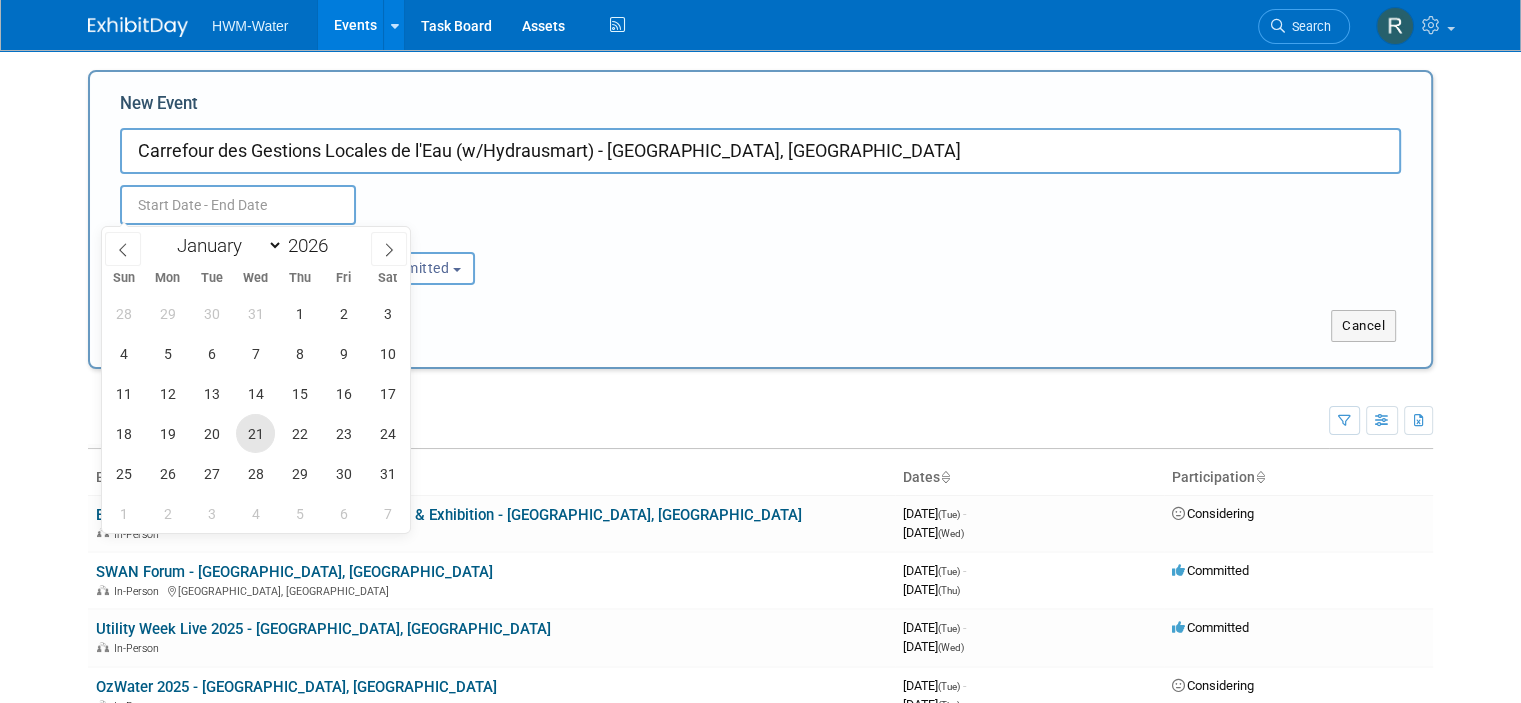 click on "21" at bounding box center (255, 433) 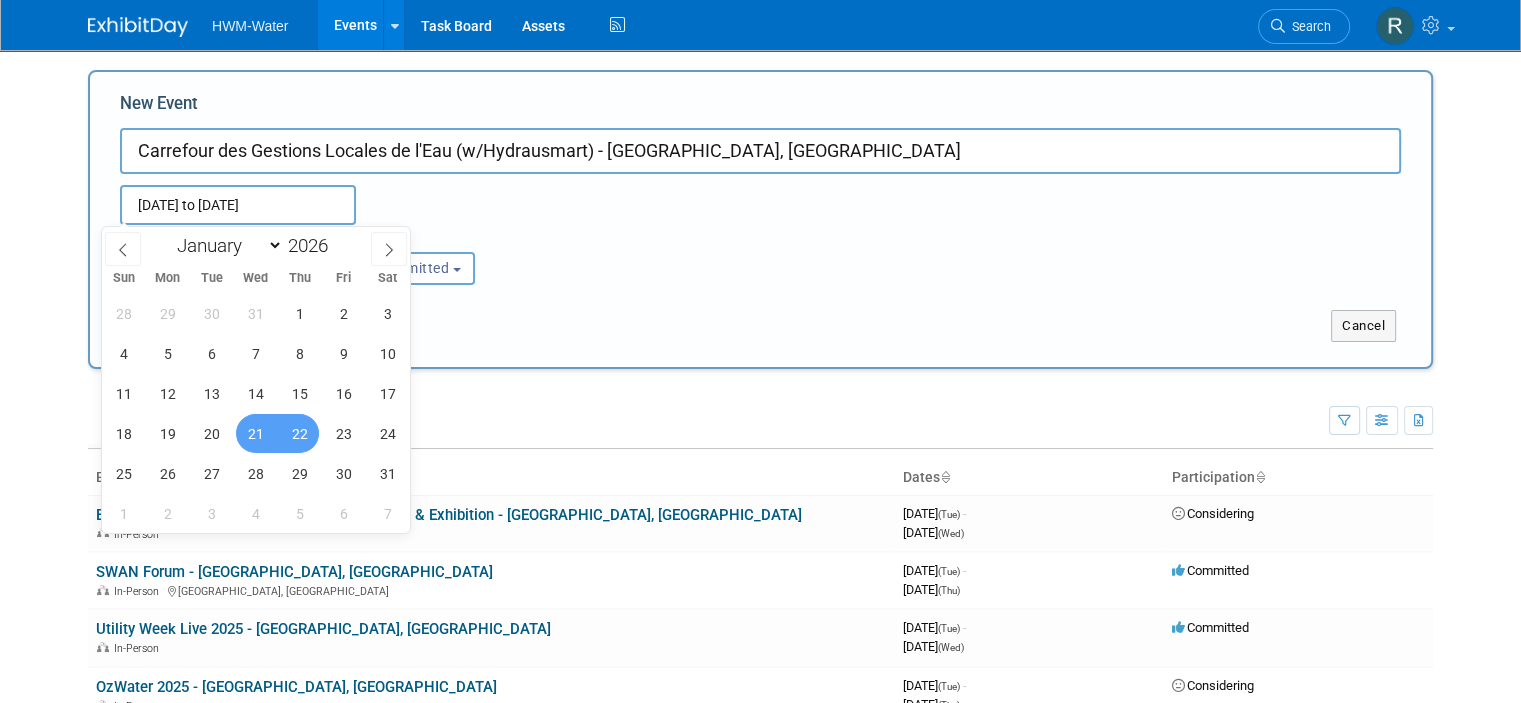 click on "22" at bounding box center (299, 433) 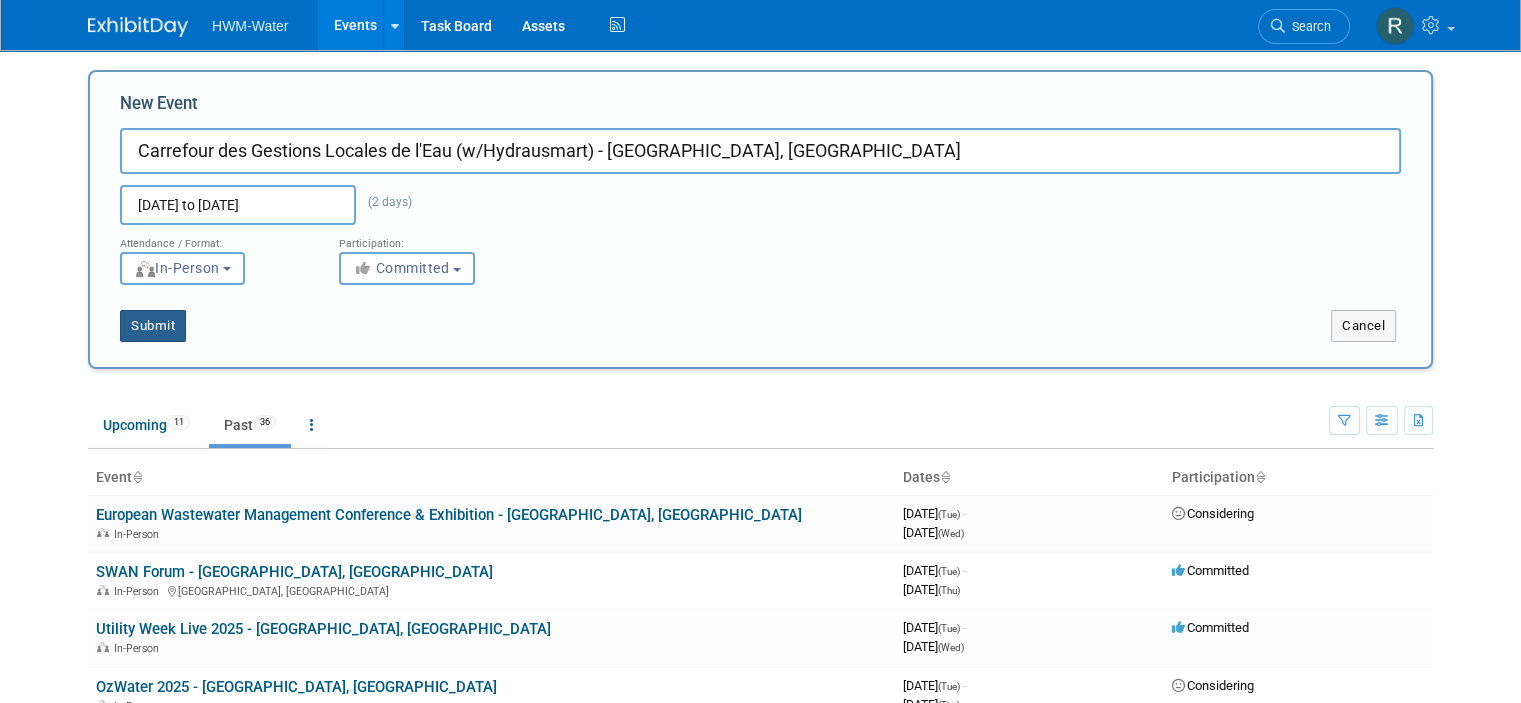 click on "Submit" at bounding box center (153, 326) 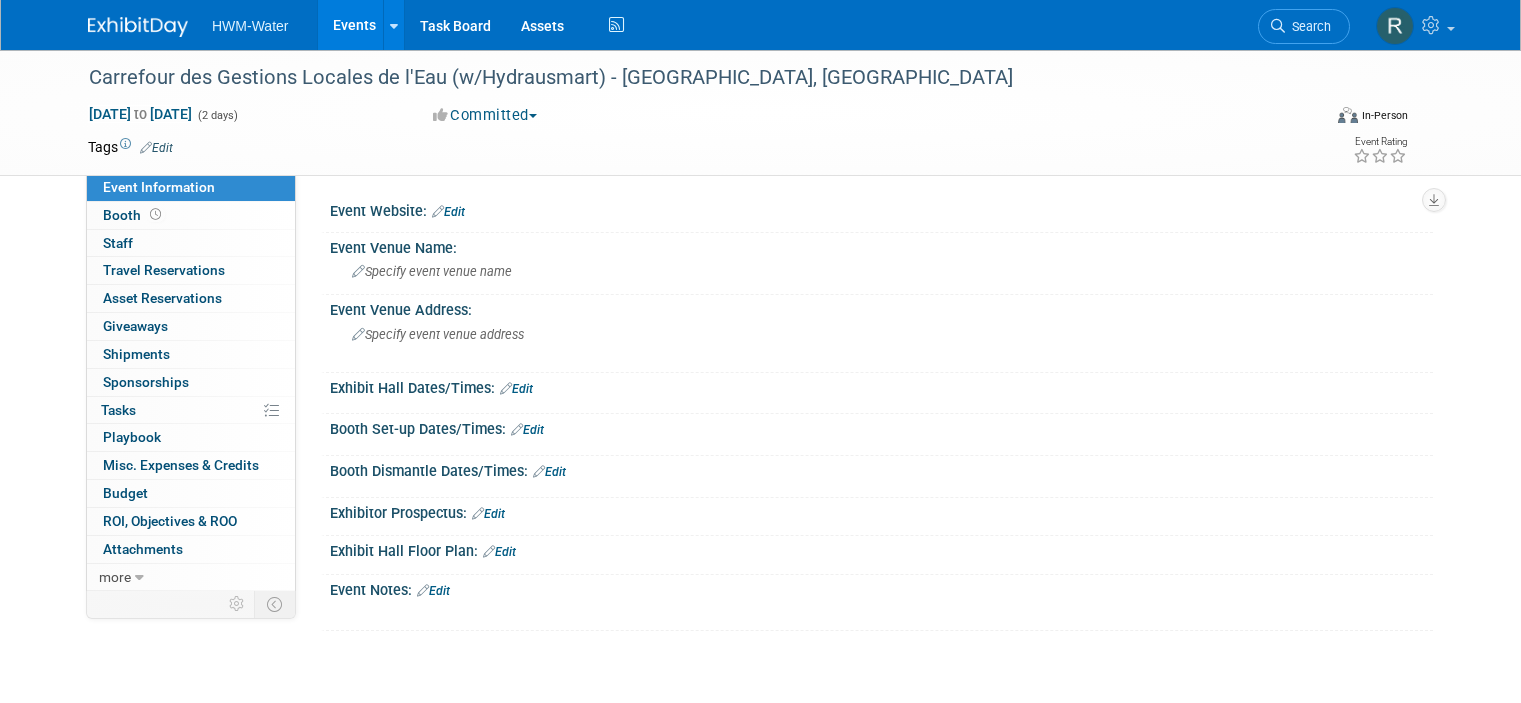 scroll, scrollTop: 0, scrollLeft: 0, axis: both 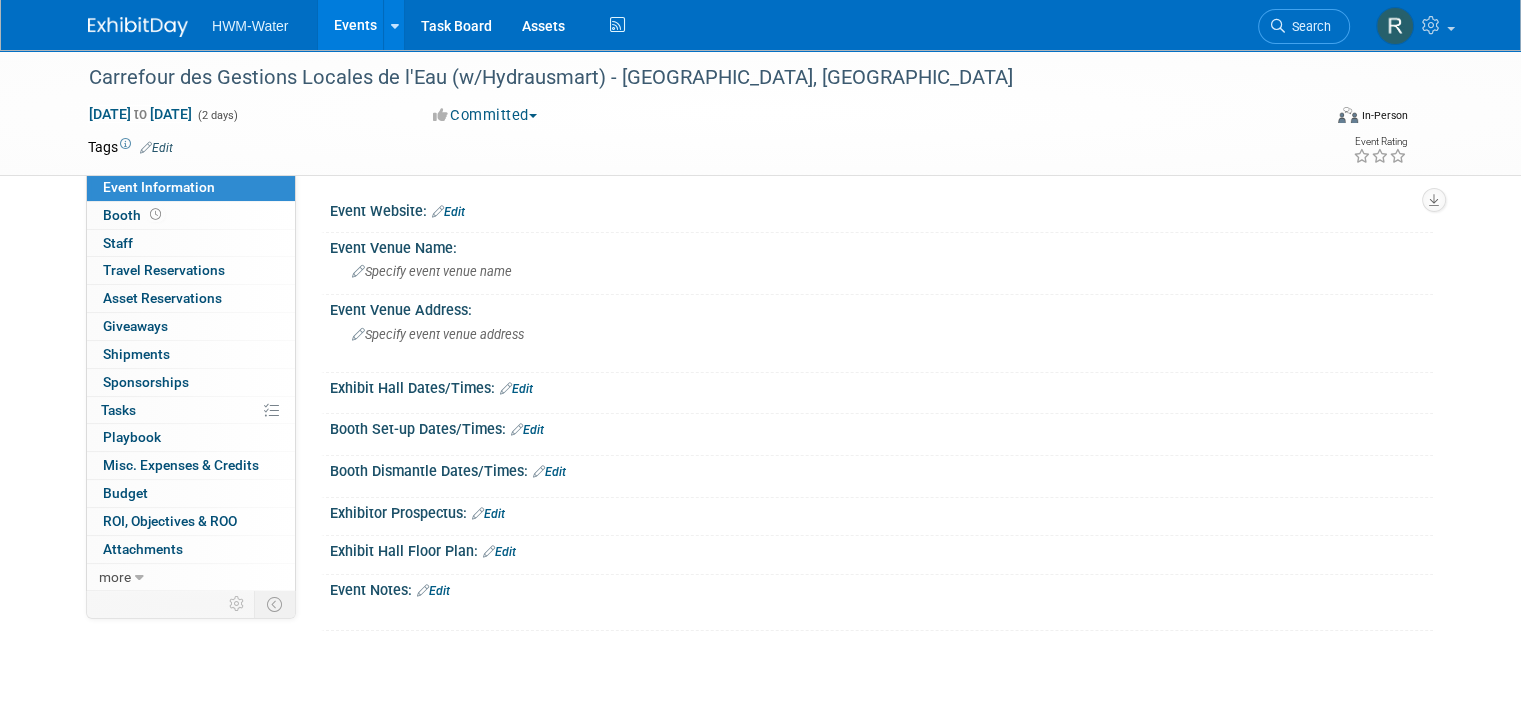 click on "Event Website:
Edit" at bounding box center (881, 209) 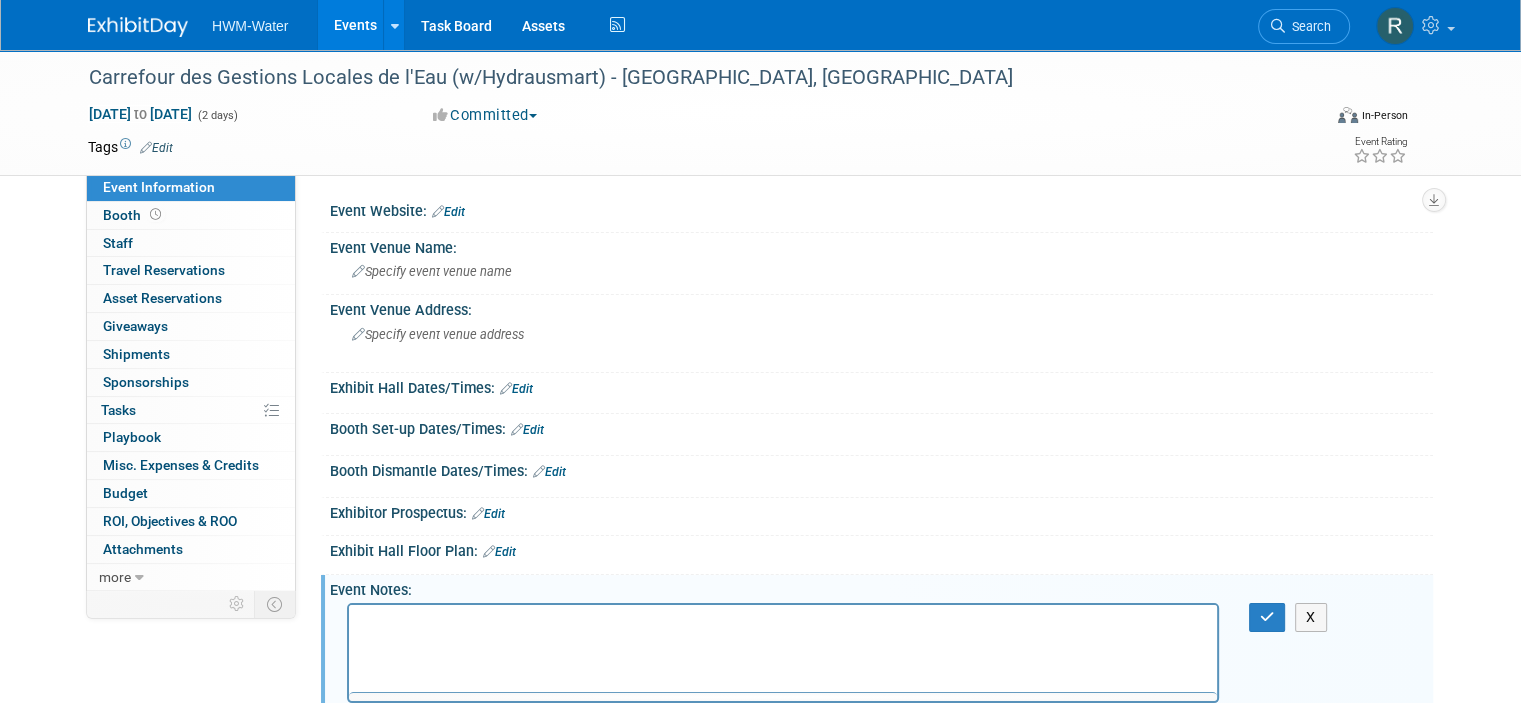 scroll, scrollTop: 0, scrollLeft: 0, axis: both 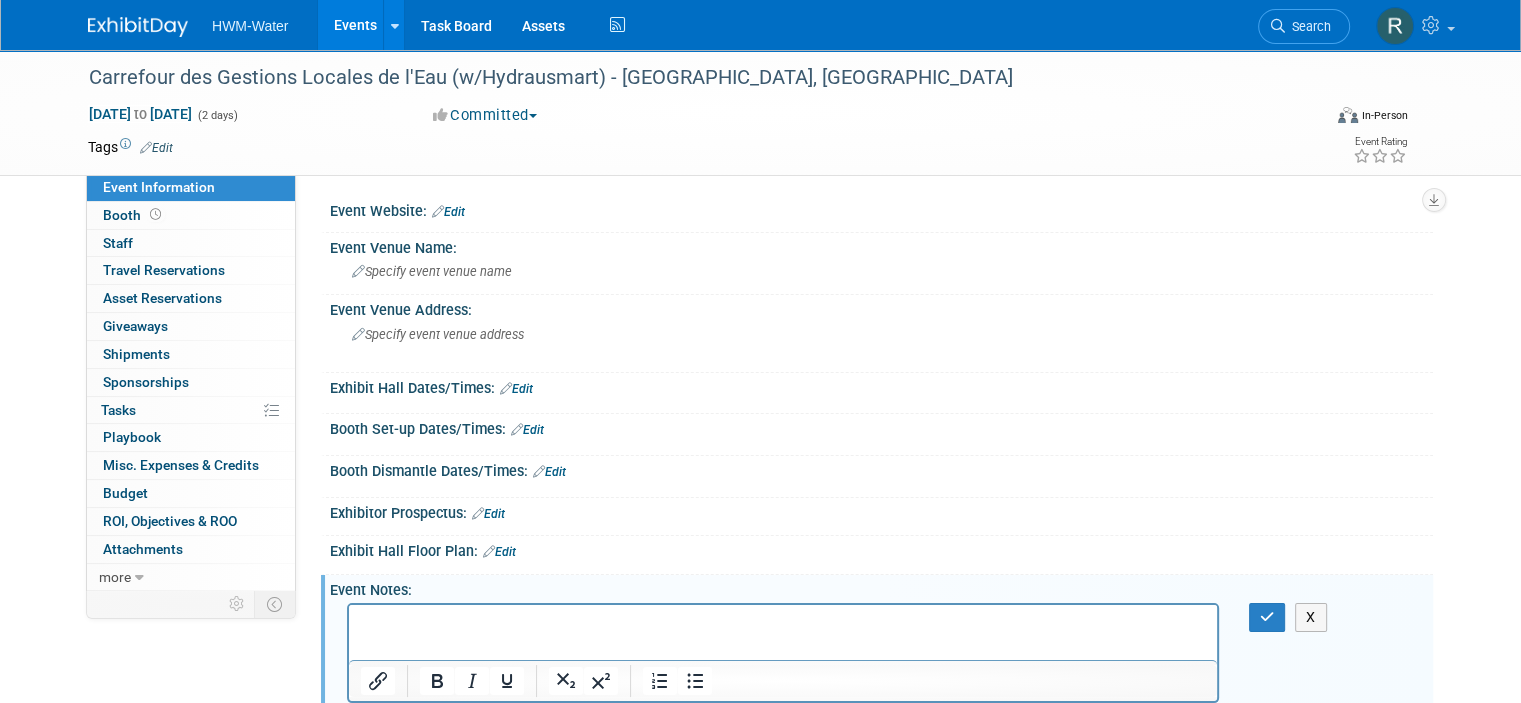 type 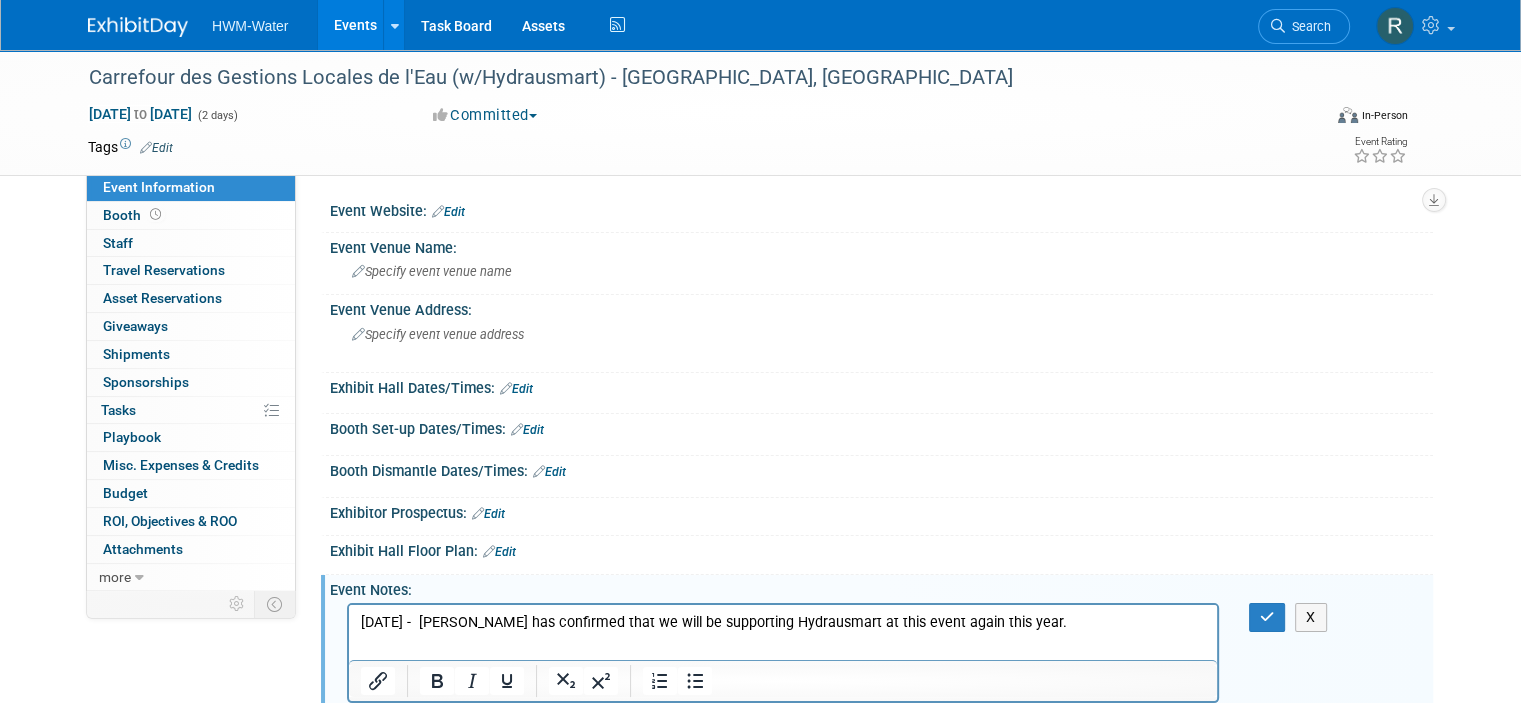 click on "[DATE] -  [PERSON_NAME] has confirmed that we will be supporting Hydrausmart at this event again this year." at bounding box center (783, 619) 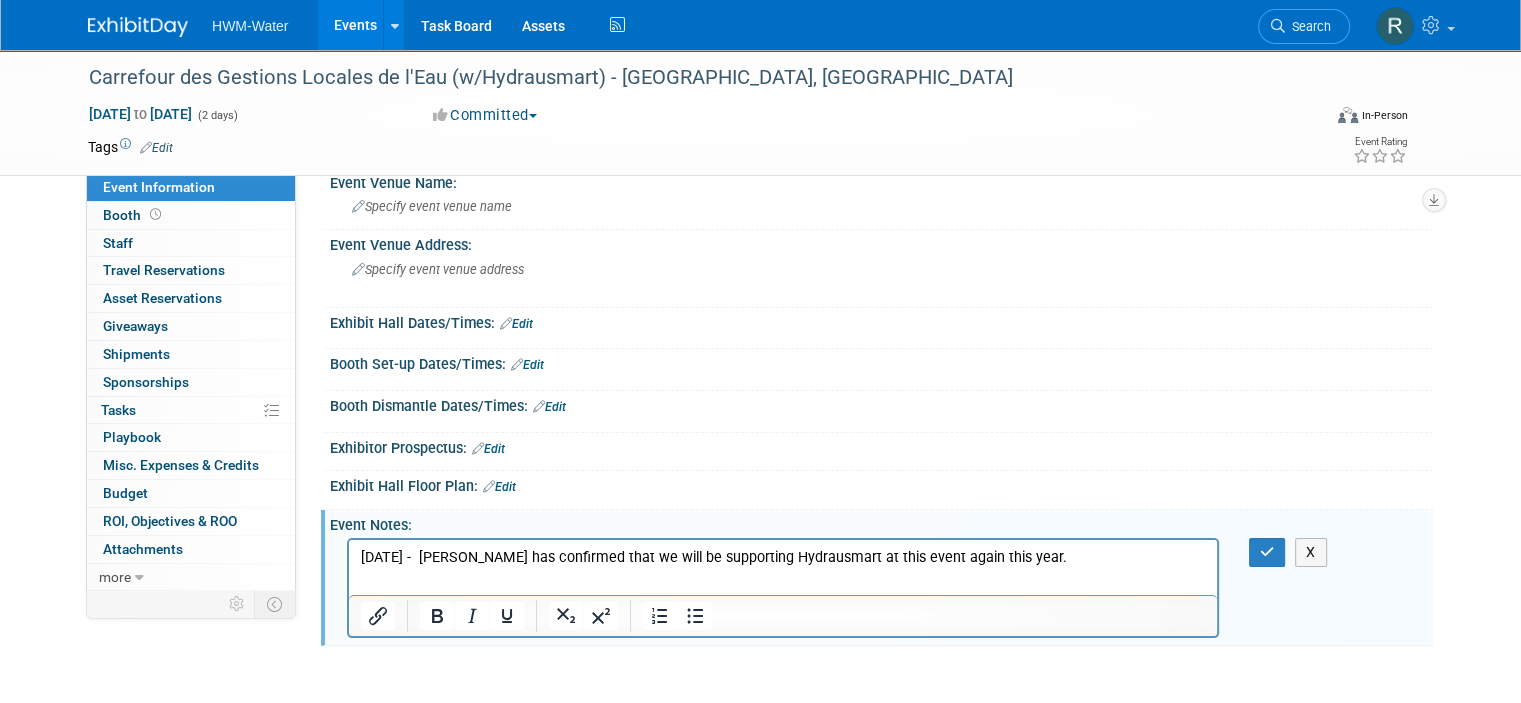 scroll, scrollTop: 100, scrollLeft: 0, axis: vertical 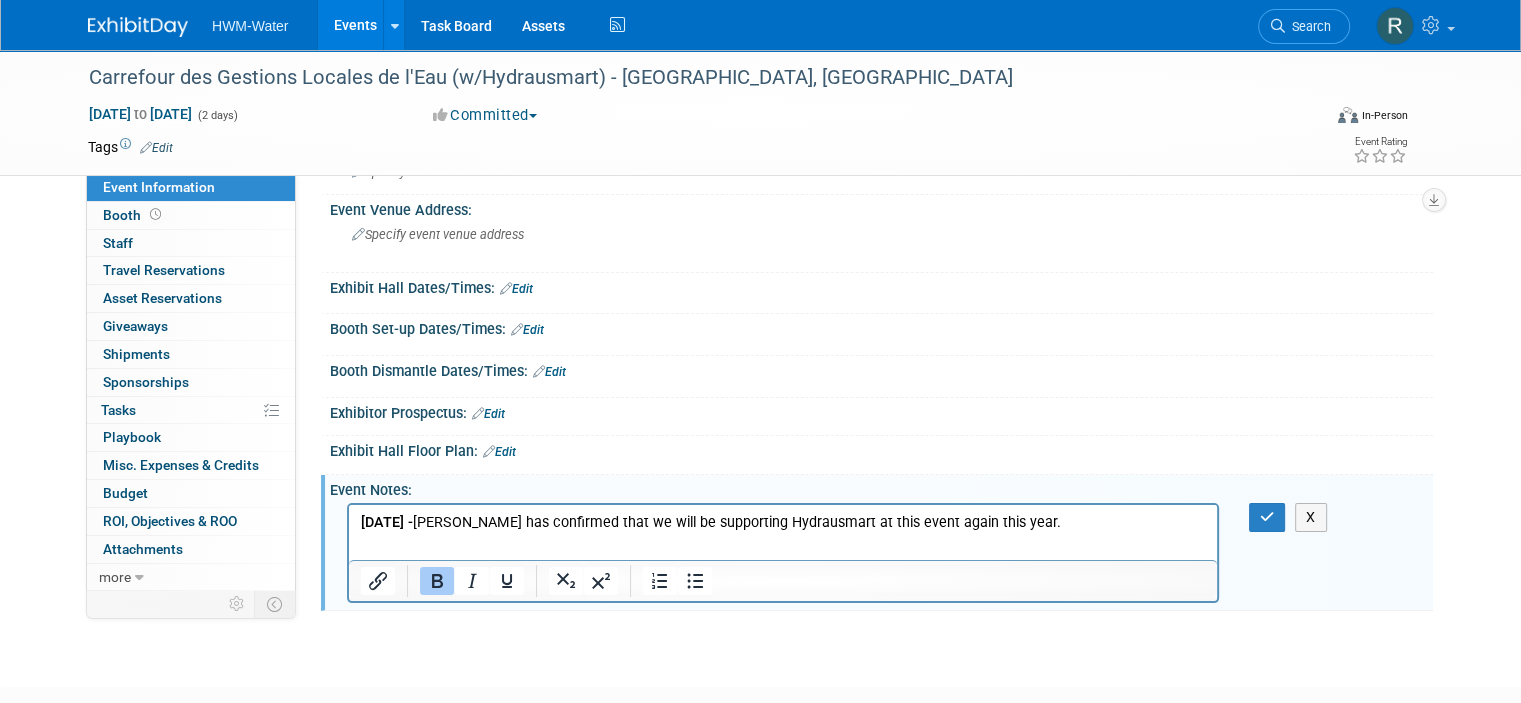 click on "[DATE] -   [PERSON_NAME] has confirmed that we will be supporting Hydrausmart at this event again this year." at bounding box center [783, 523] 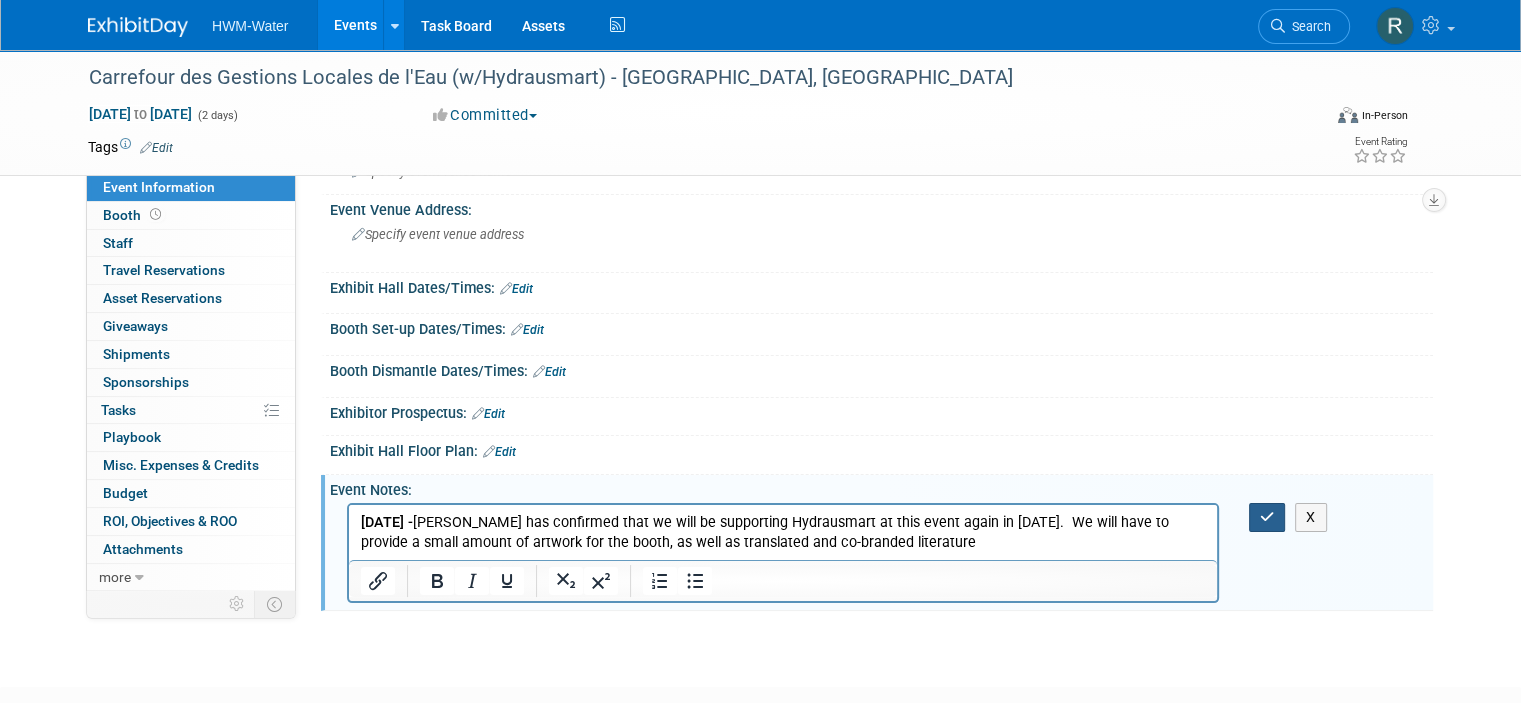 click at bounding box center (1267, 517) 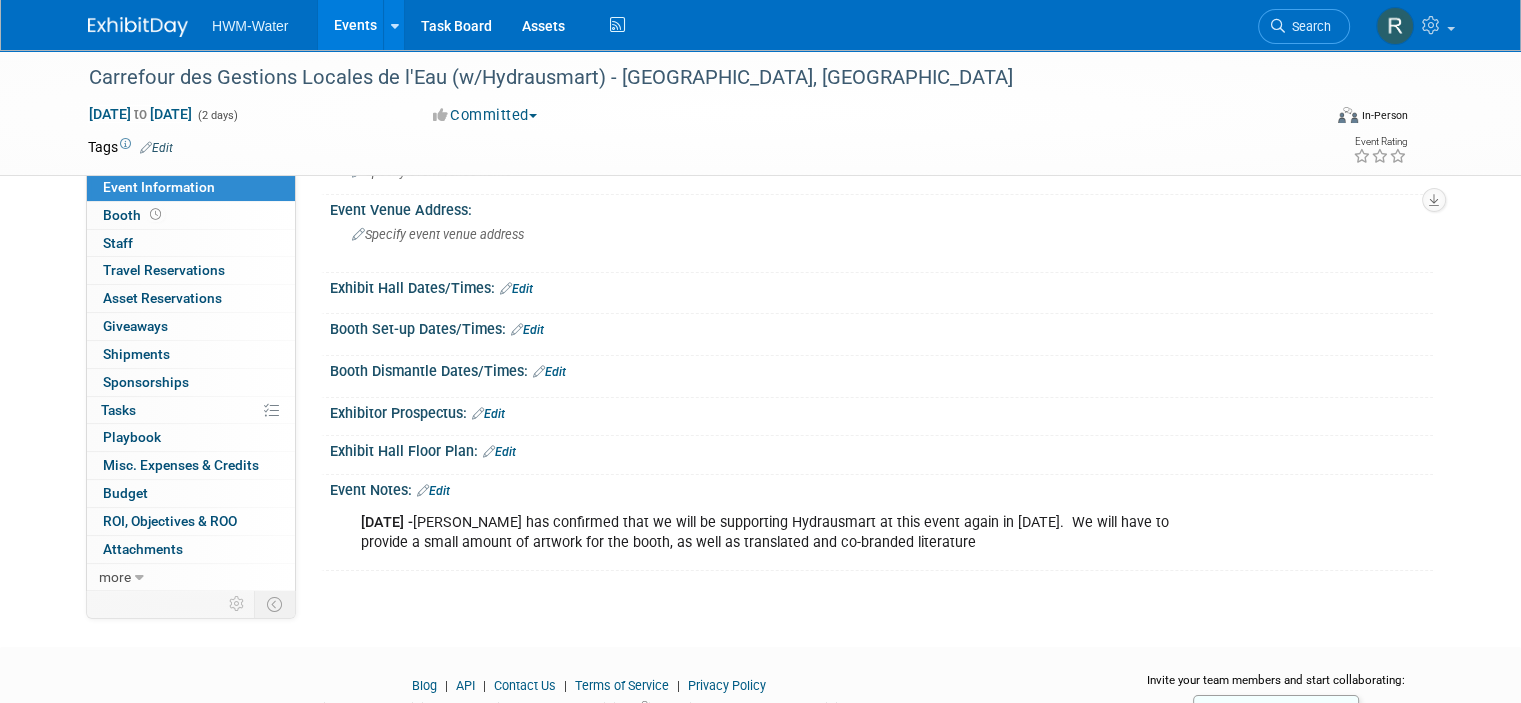 scroll, scrollTop: 0, scrollLeft: 0, axis: both 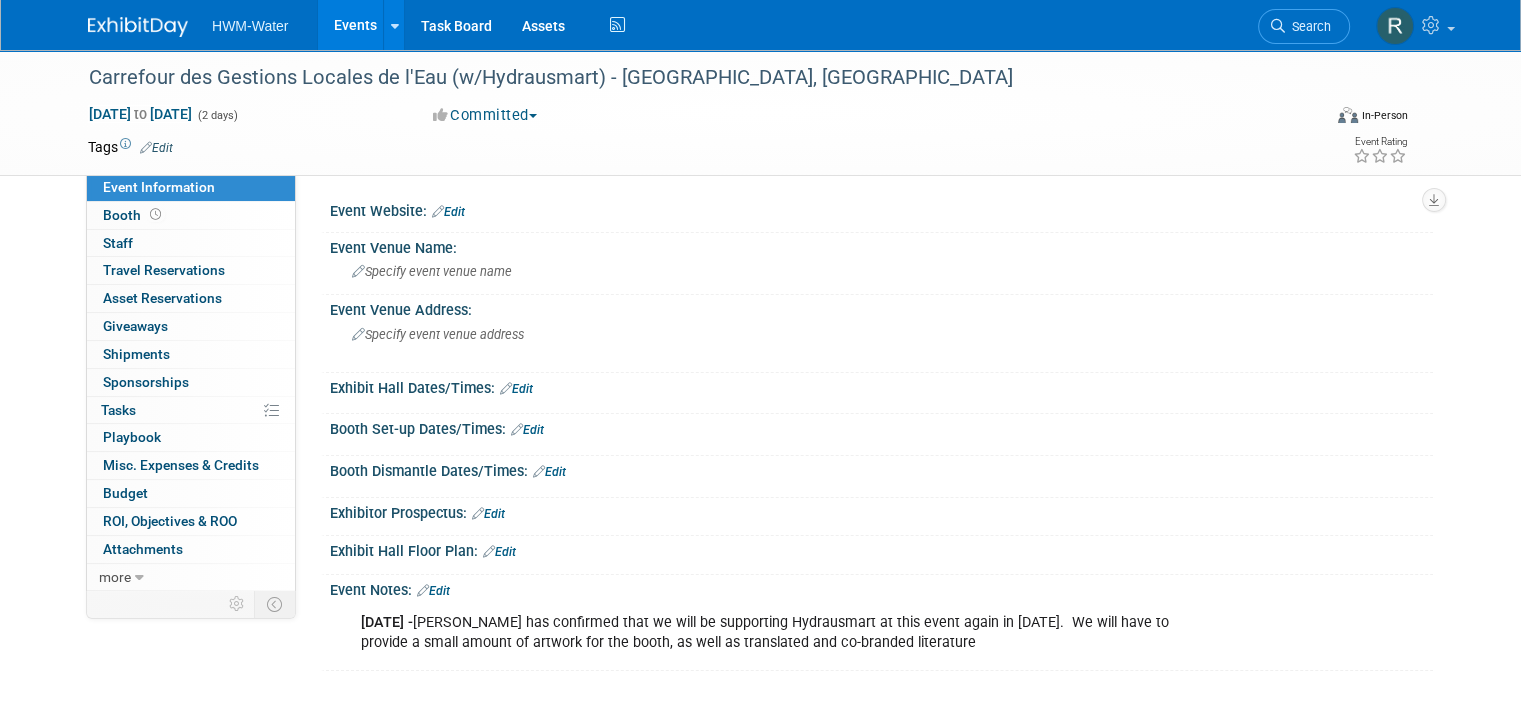 click at bounding box center [138, 27] 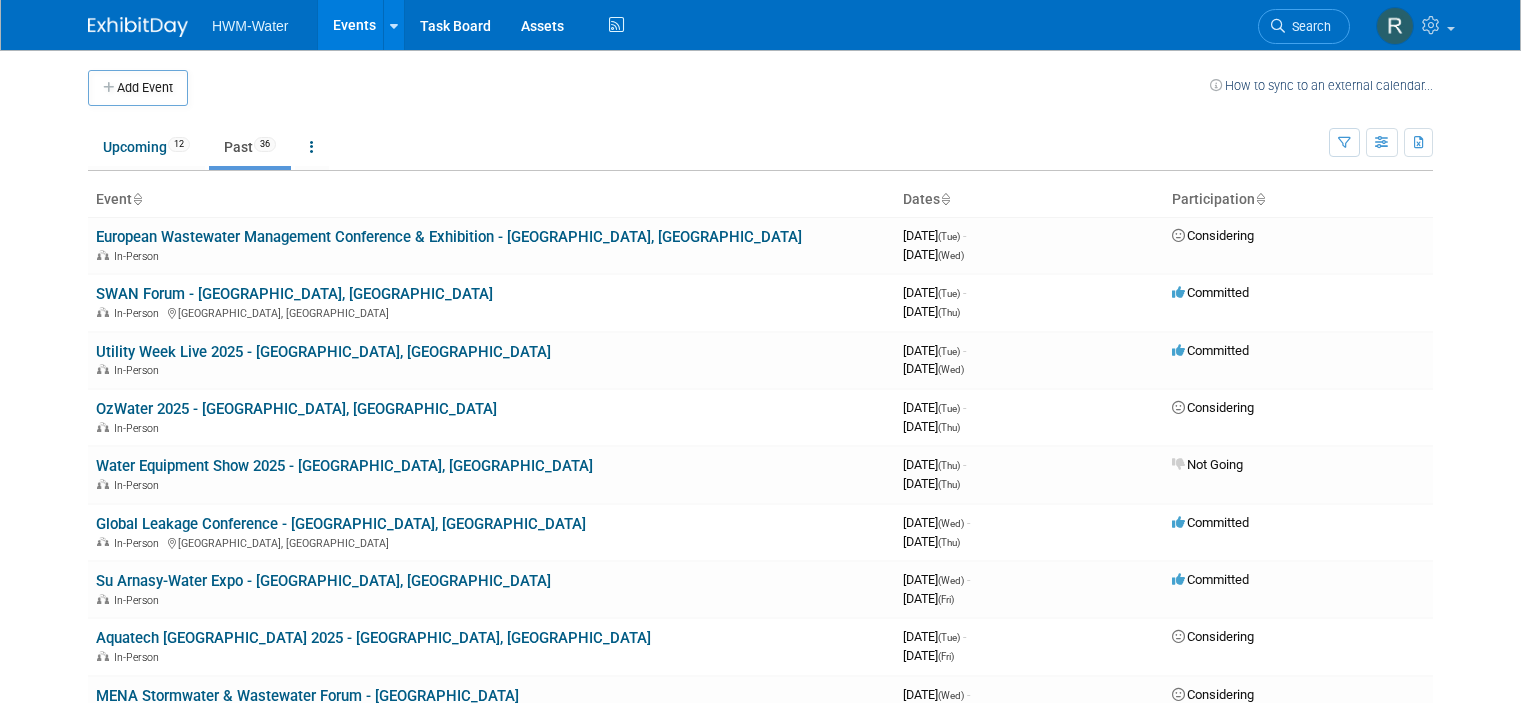 scroll, scrollTop: 0, scrollLeft: 0, axis: both 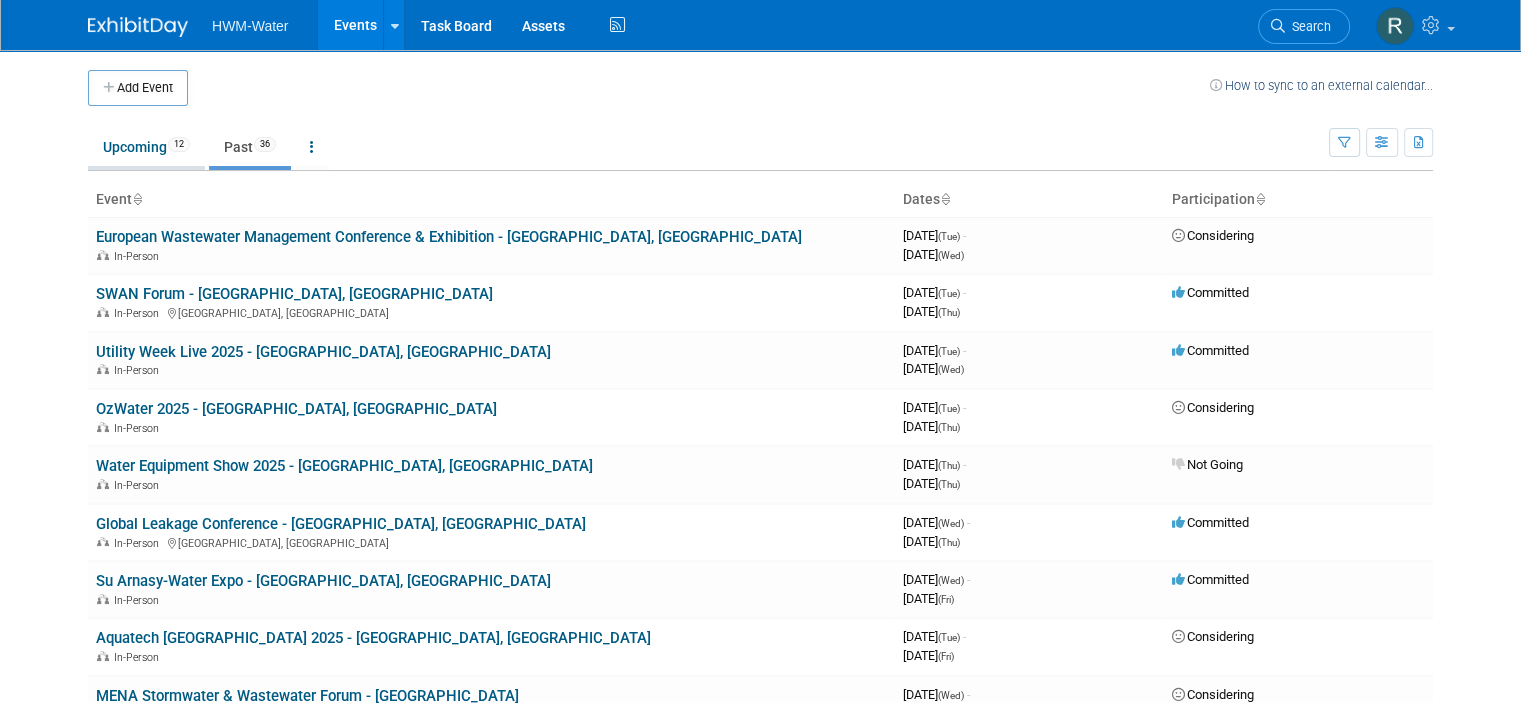 click on "Upcoming
12" at bounding box center [146, 147] 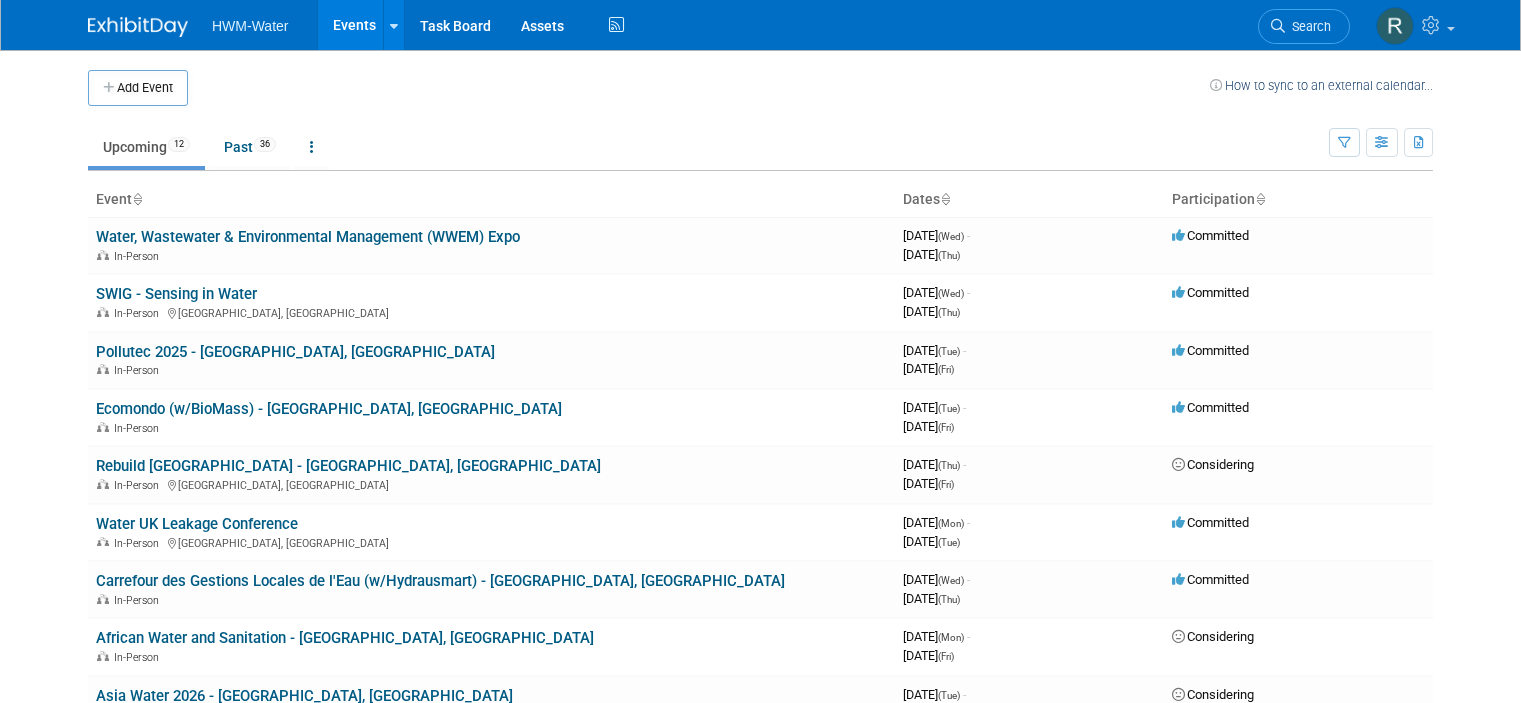 scroll, scrollTop: 0, scrollLeft: 0, axis: both 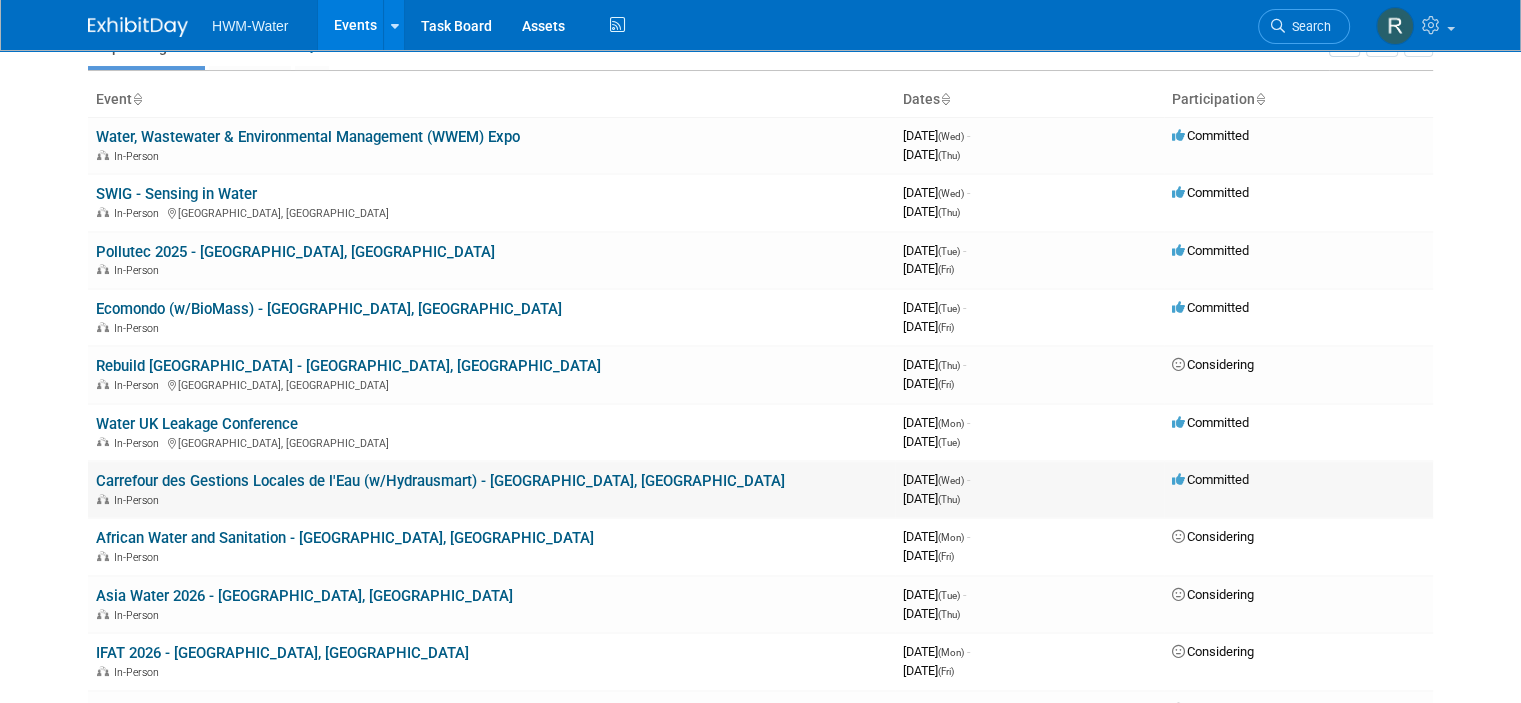 click on "Carrefour des Gestions Locales de l'Eau (w/Hydrausmart) - [GEOGRAPHIC_DATA], [GEOGRAPHIC_DATA]" at bounding box center (440, 481) 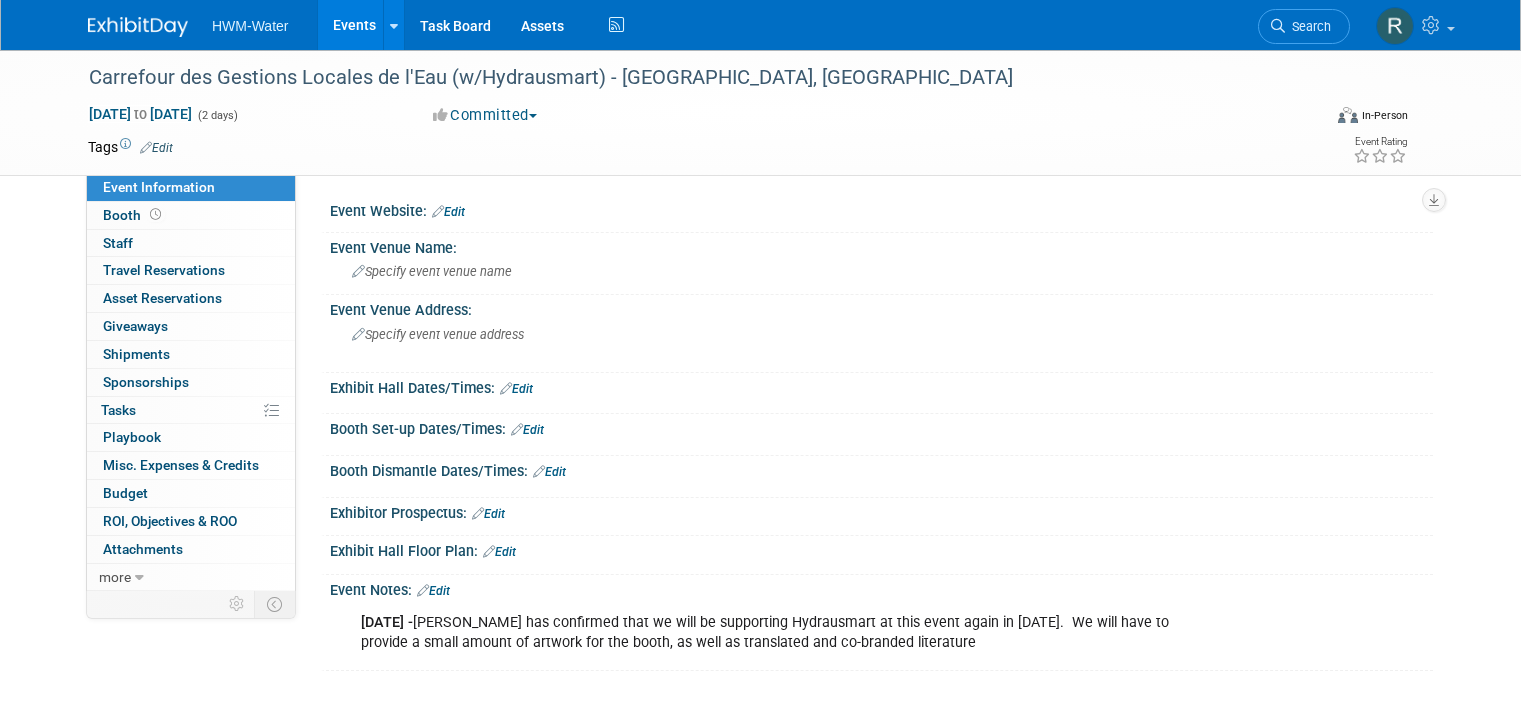scroll, scrollTop: 0, scrollLeft: 0, axis: both 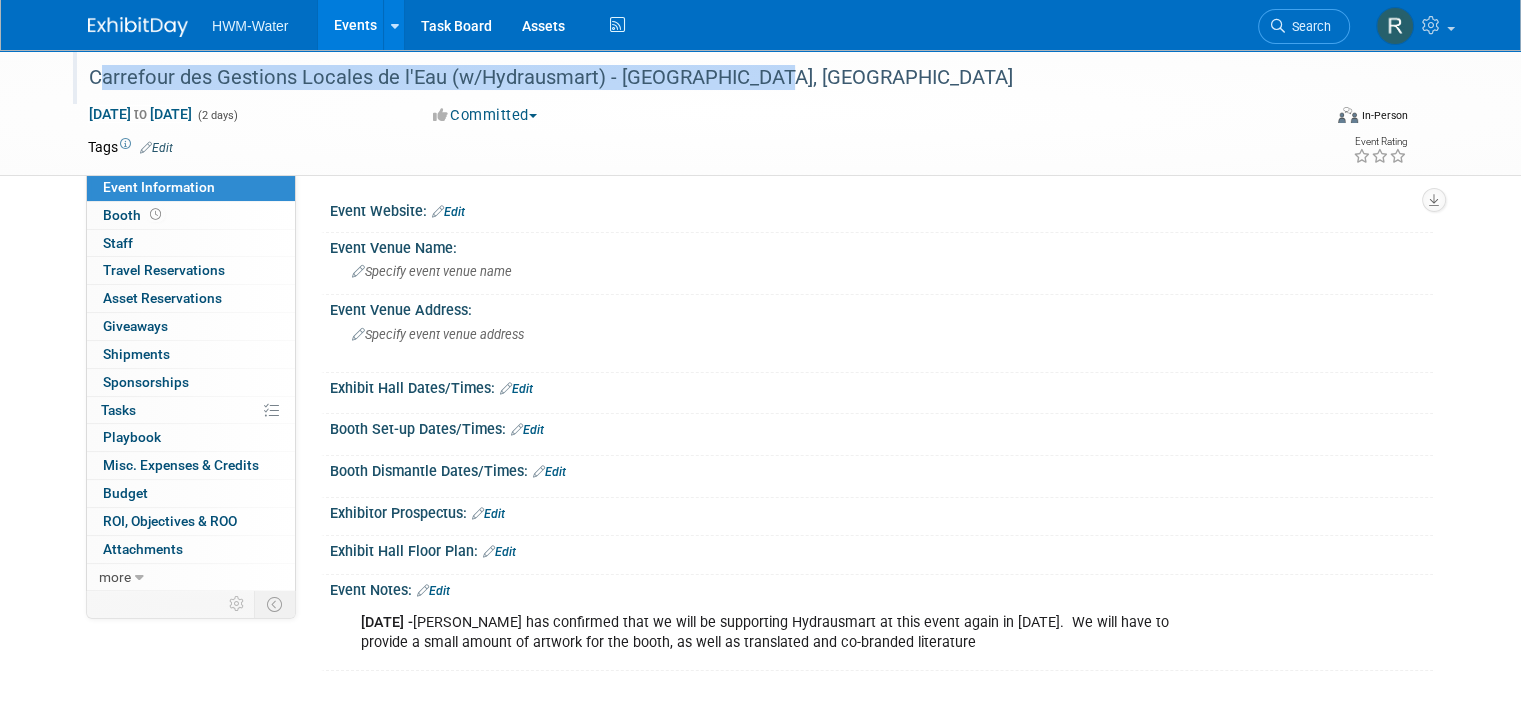 drag, startPoint x: 733, startPoint y: 77, endPoint x: 65, endPoint y: 67, distance: 668.0748 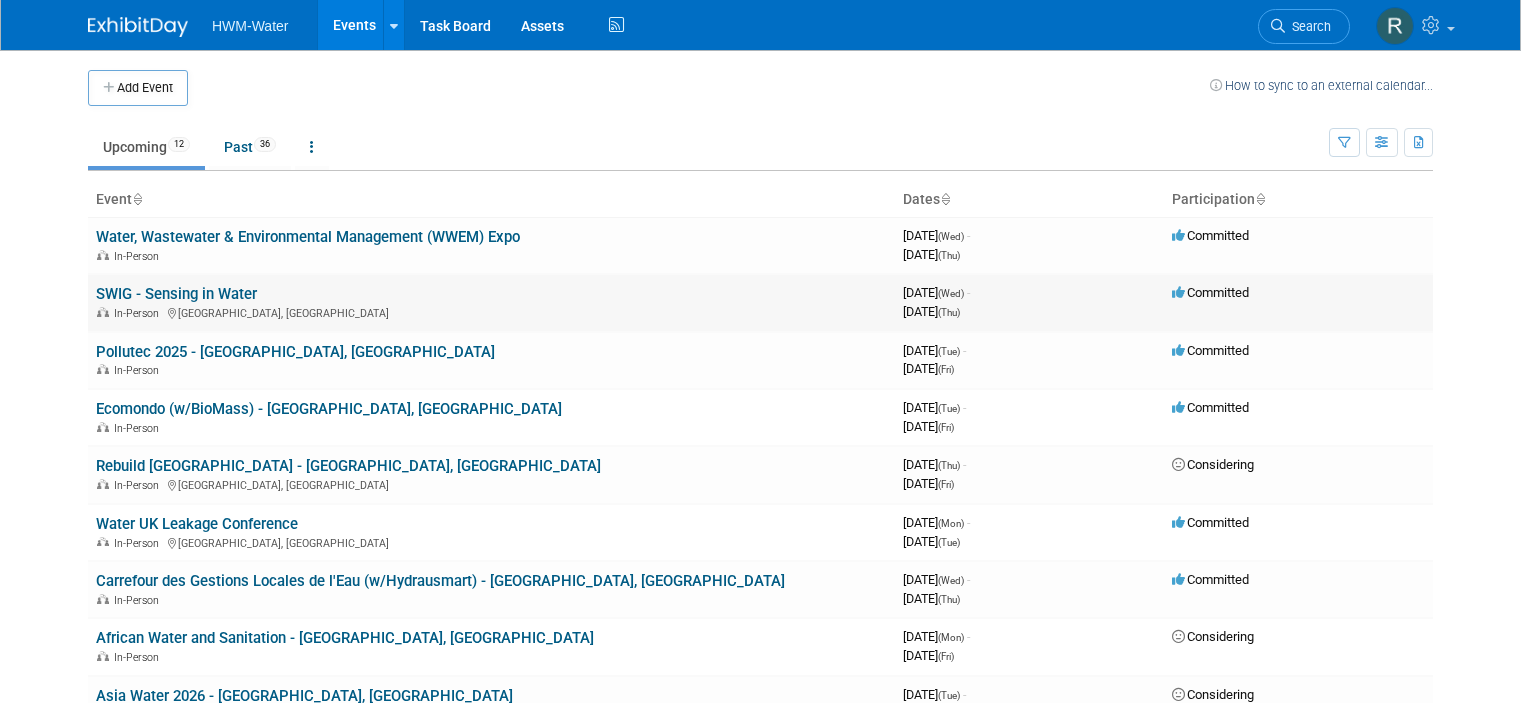 scroll, scrollTop: 0, scrollLeft: 0, axis: both 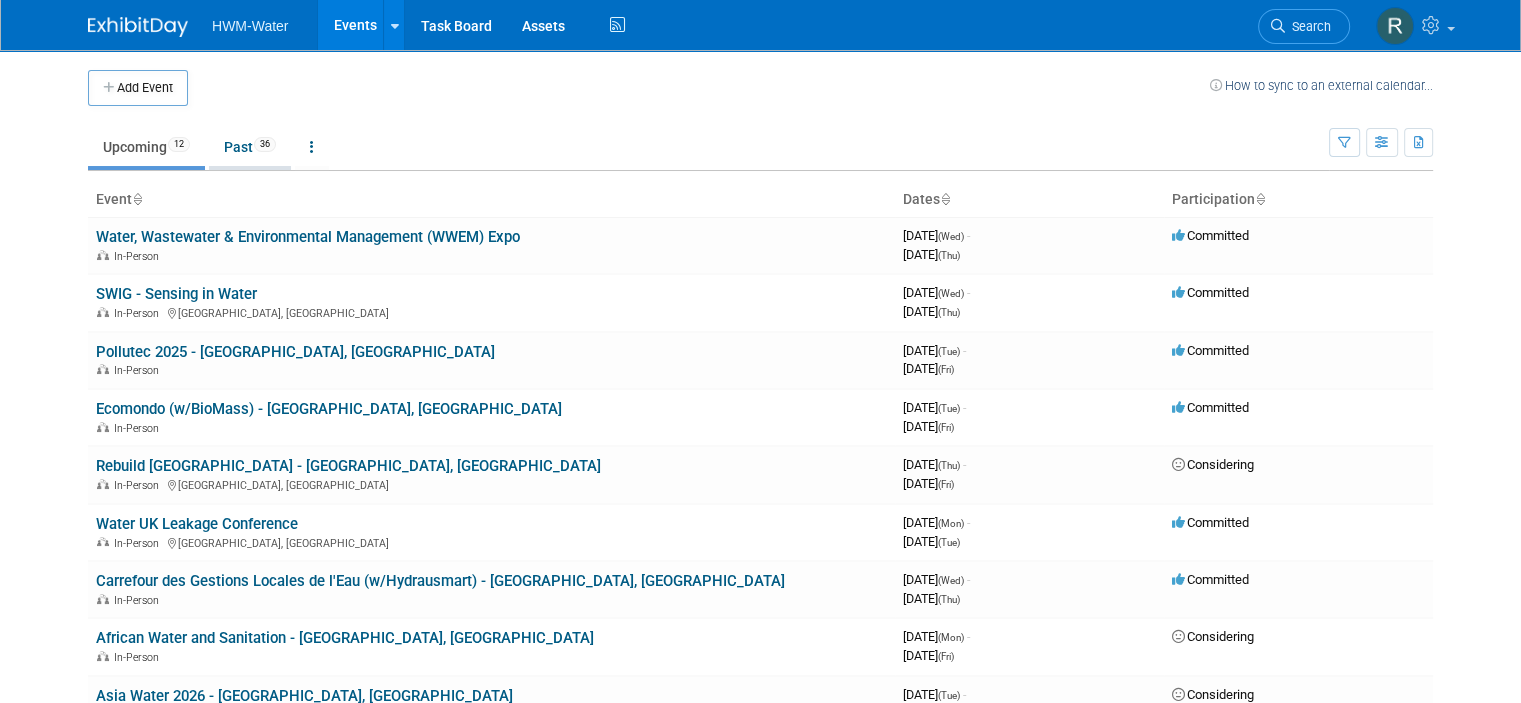 click on "Past
36" at bounding box center (250, 147) 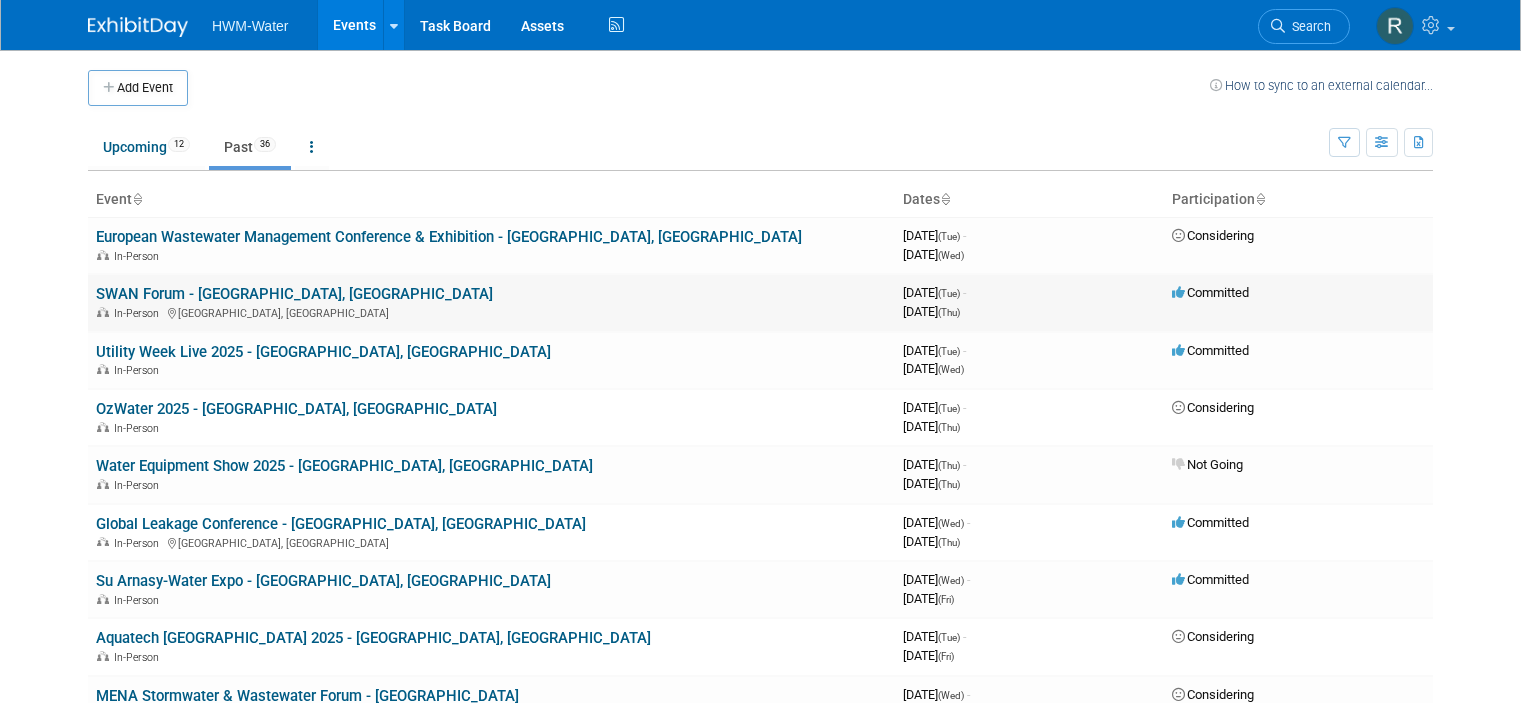 scroll, scrollTop: 0, scrollLeft: 0, axis: both 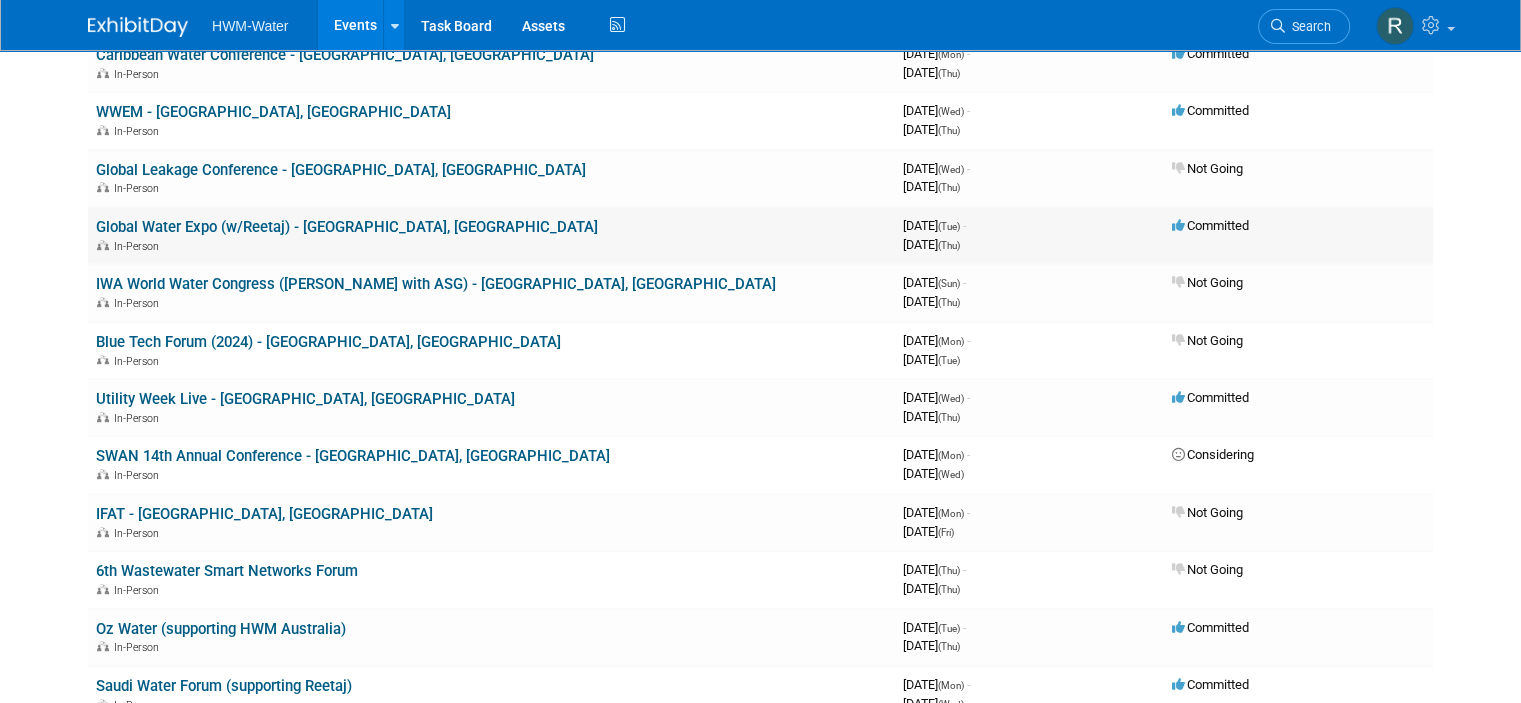 click on "Global Water Expo (w/Reetaj) - [GEOGRAPHIC_DATA], [GEOGRAPHIC_DATA]" at bounding box center (347, 227) 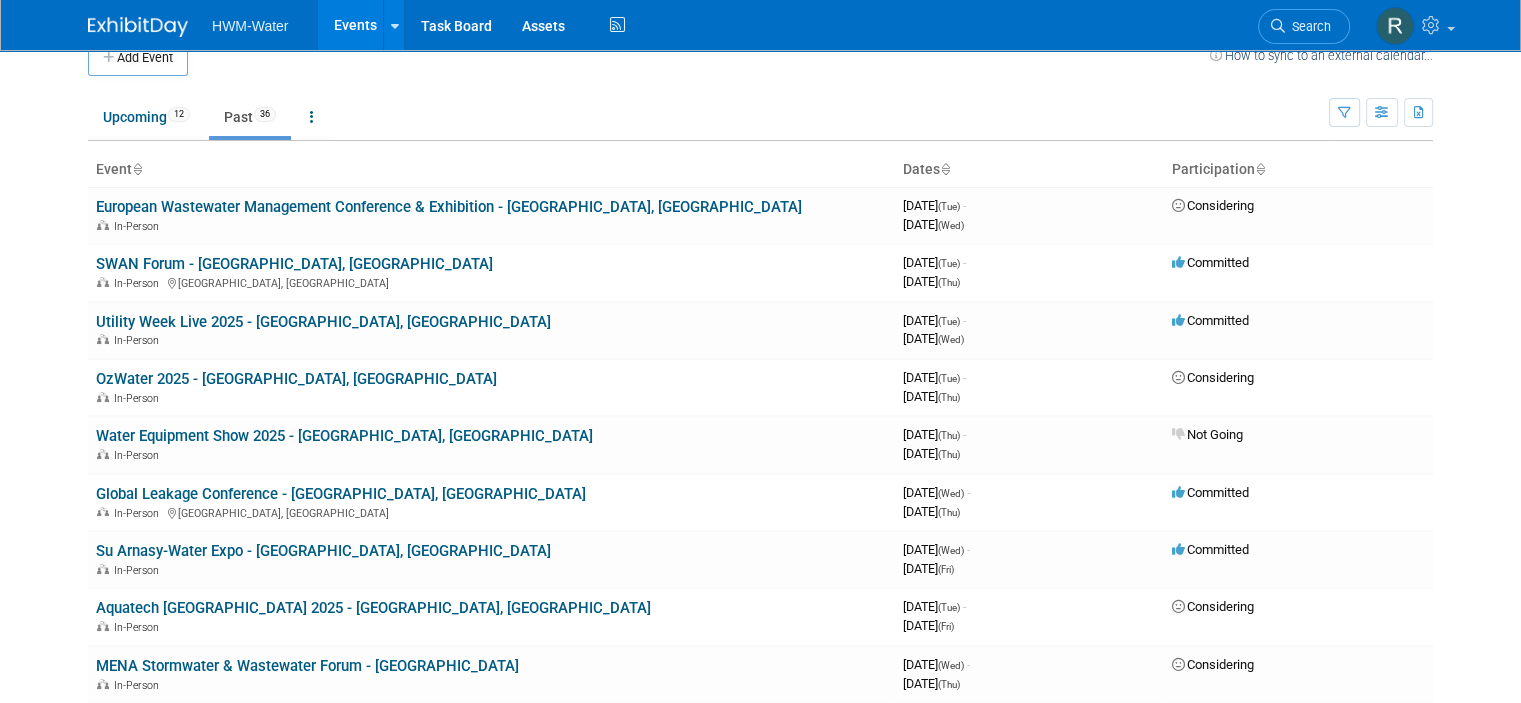 scroll, scrollTop: 0, scrollLeft: 0, axis: both 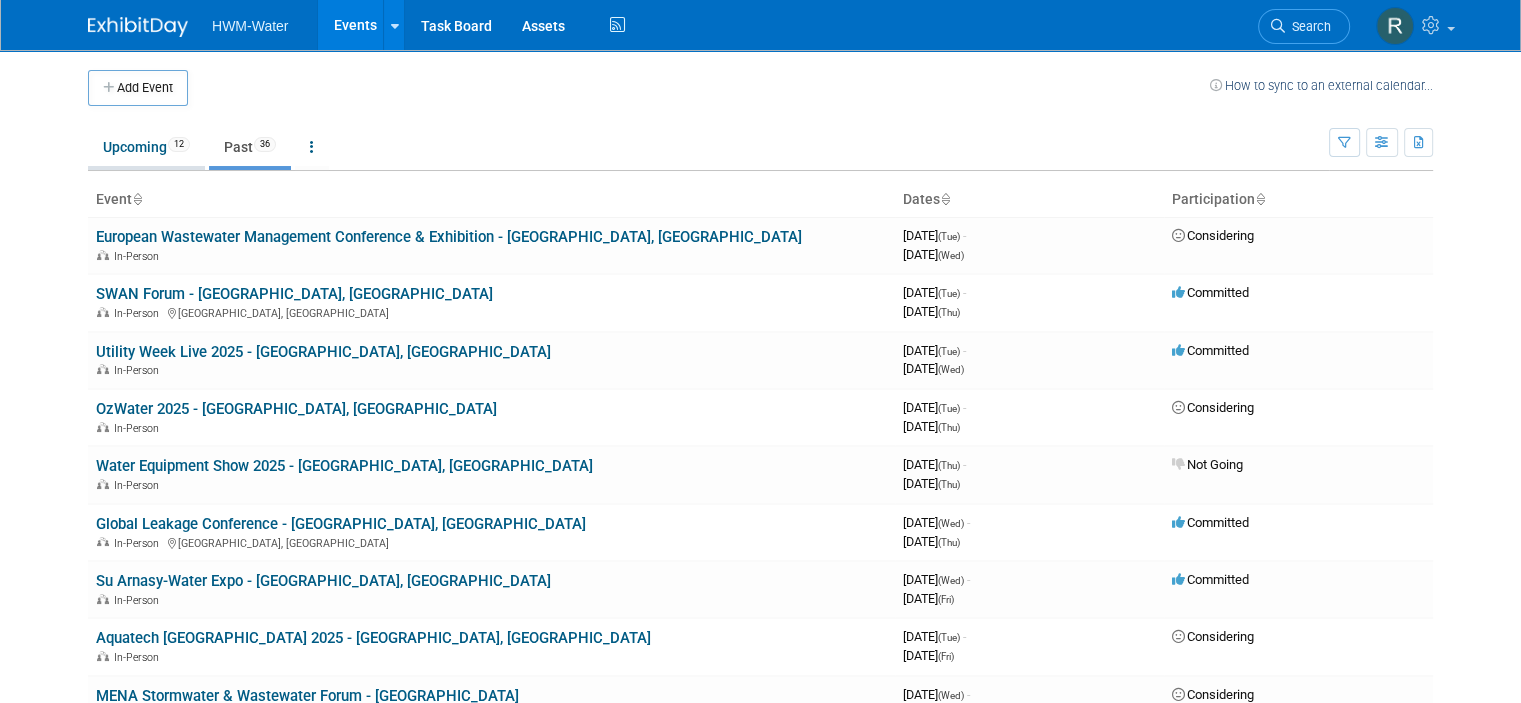 click on "Upcoming
12" at bounding box center (146, 147) 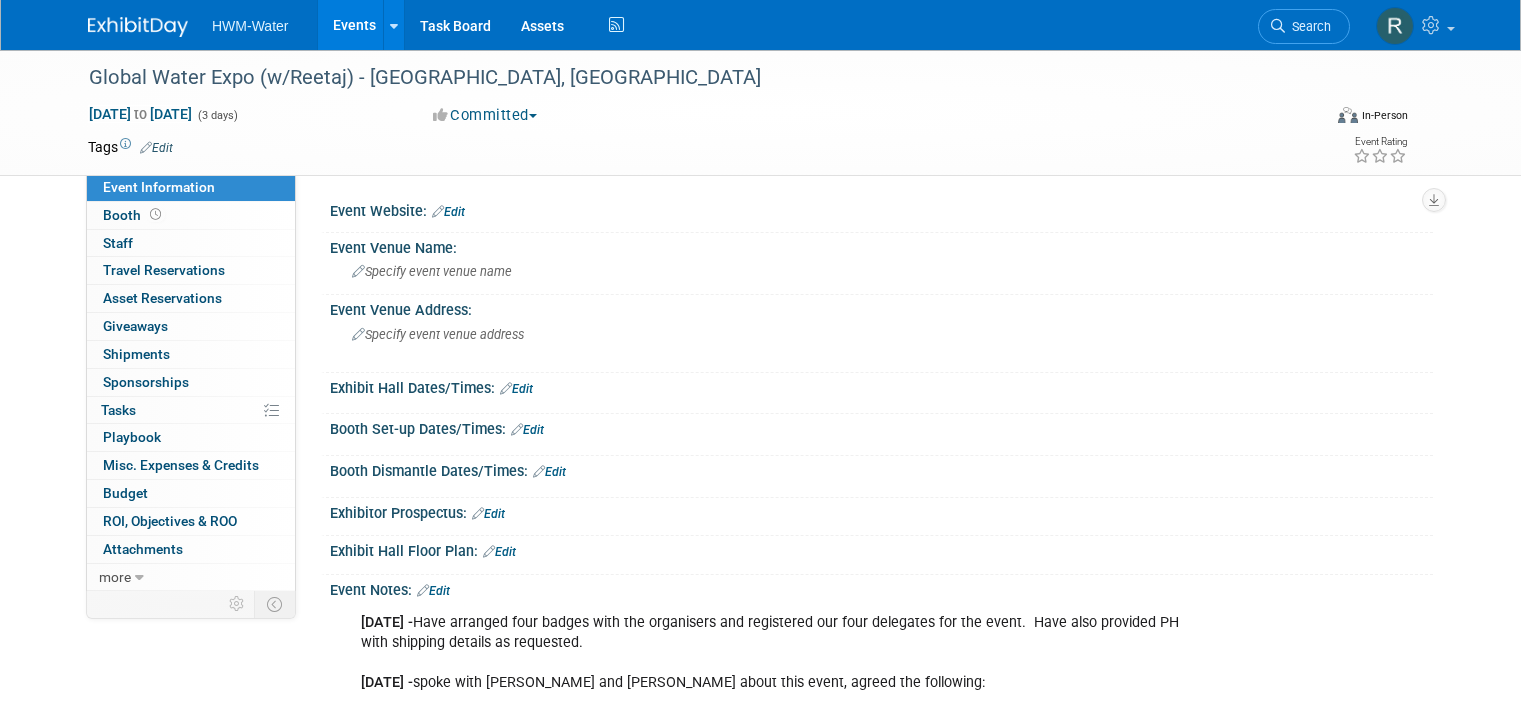 scroll, scrollTop: 0, scrollLeft: 0, axis: both 